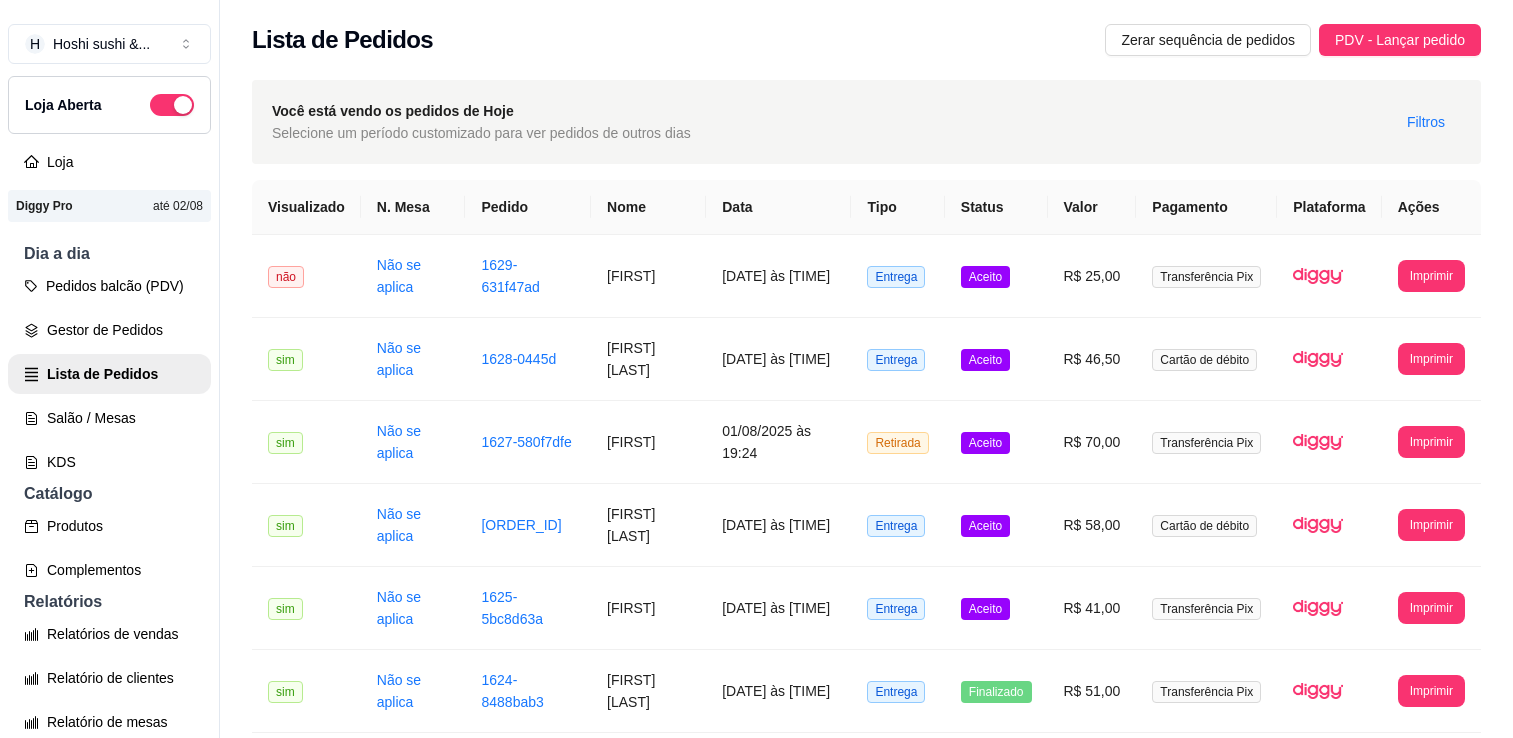 scroll, scrollTop: 0, scrollLeft: 0, axis: both 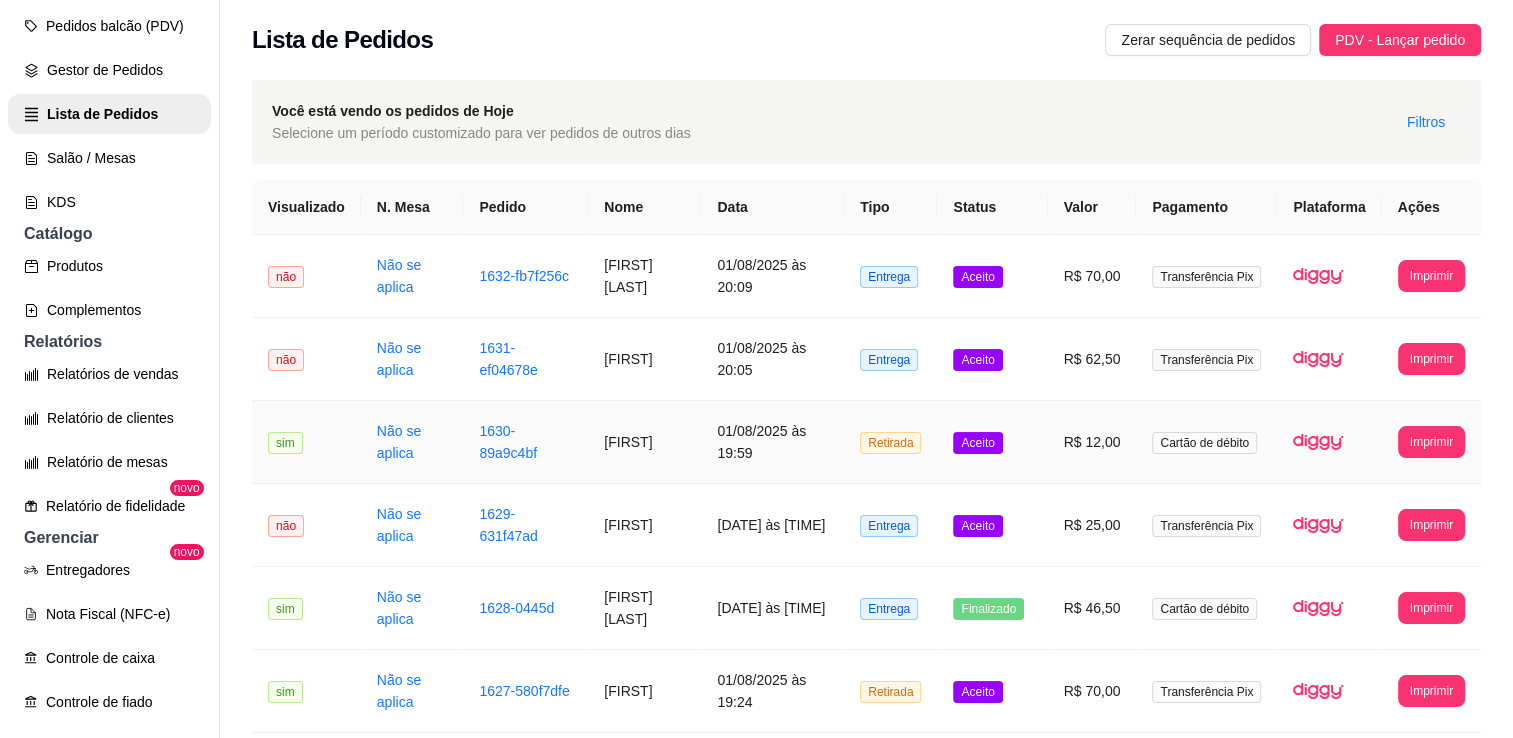 click on "Aceito" at bounding box center [977, 443] 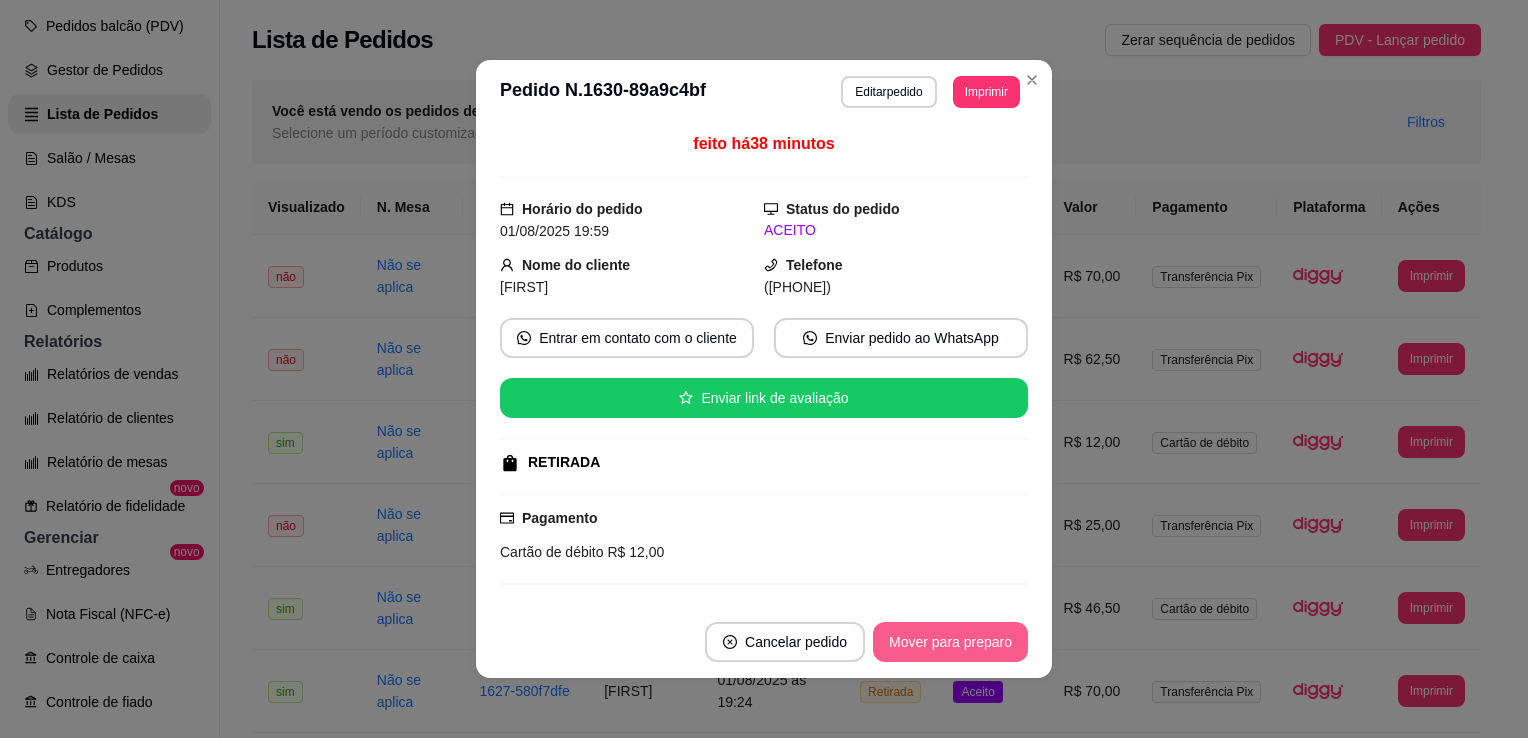 click on "Mover para preparo" at bounding box center (950, 642) 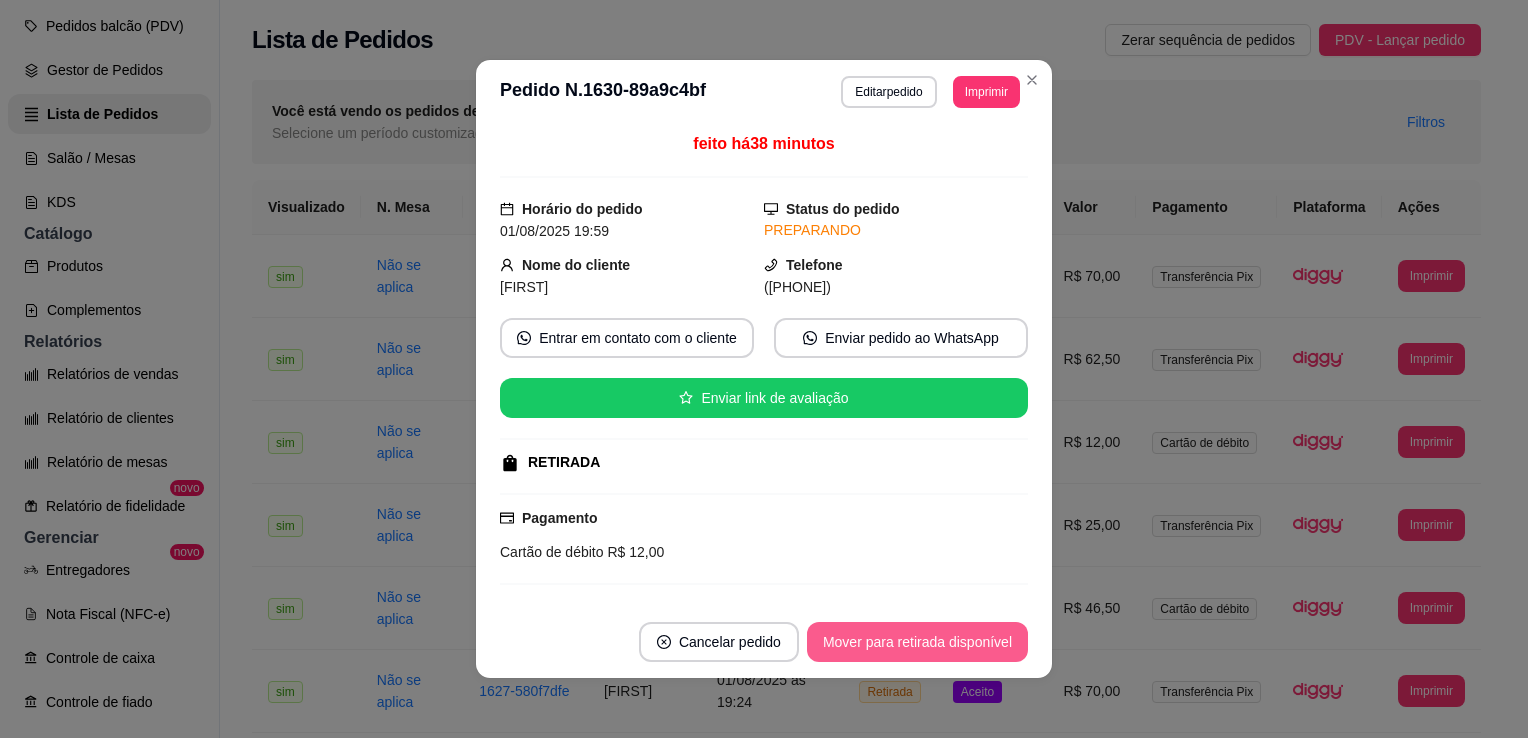 click on "Mover para retirada disponível" at bounding box center [917, 642] 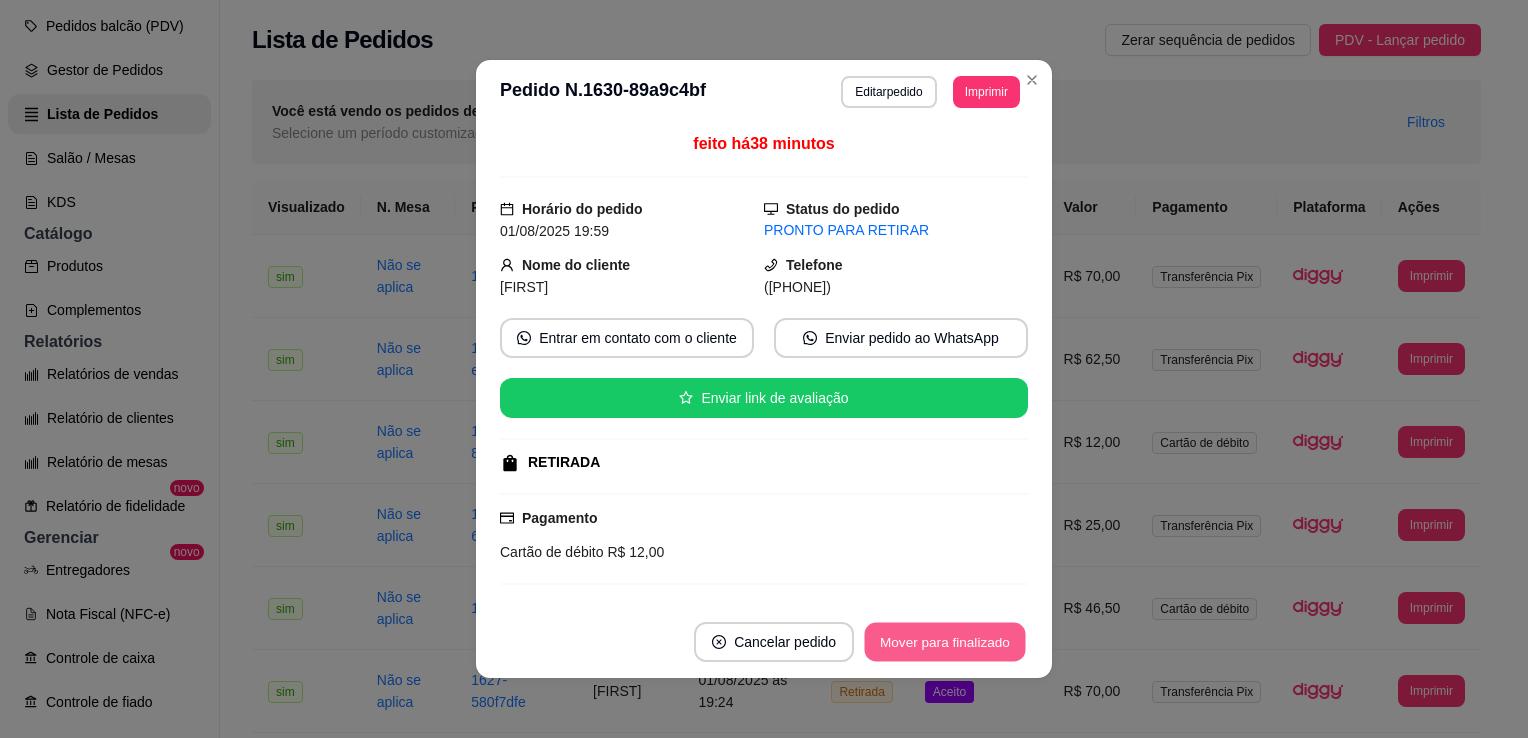 click on "Mover para finalizado" at bounding box center [945, 642] 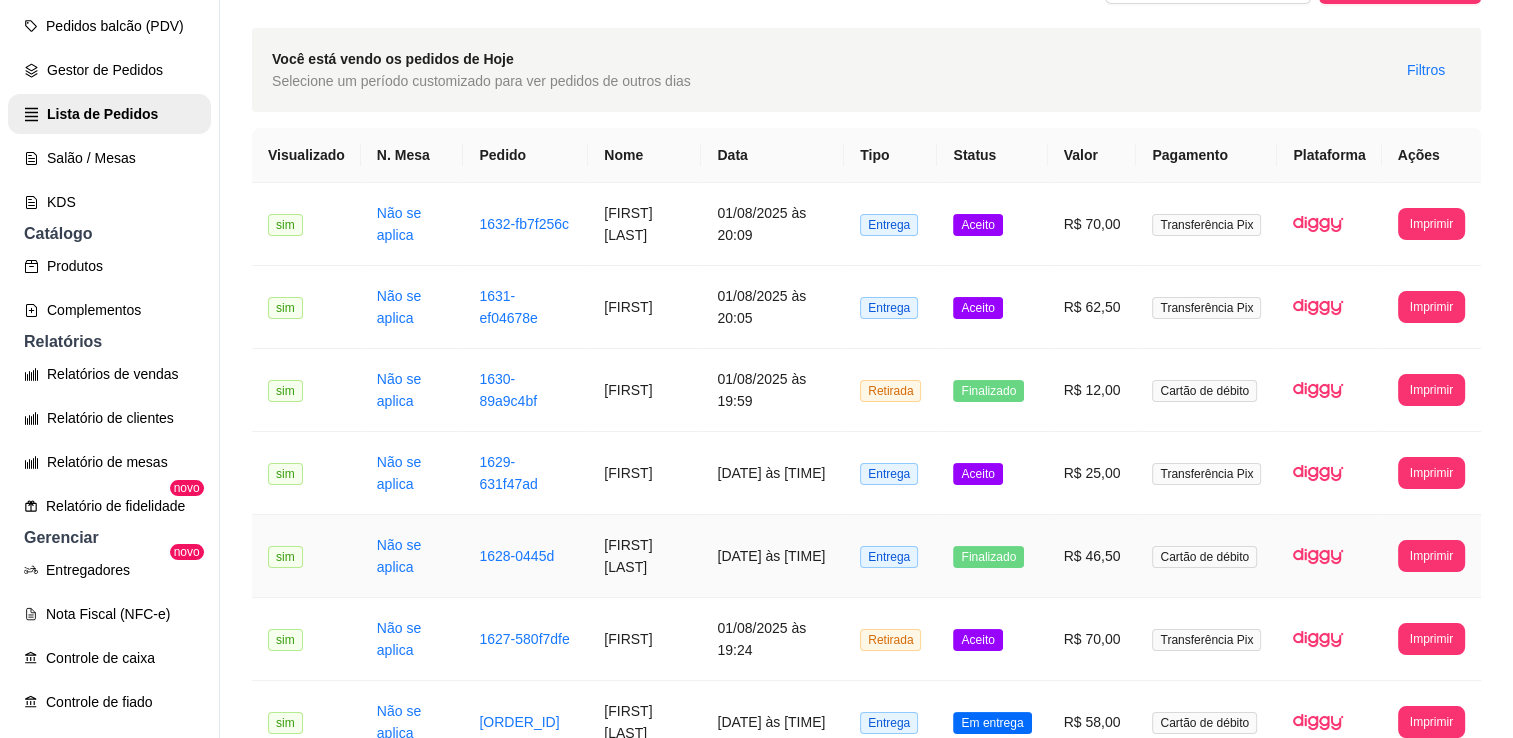 scroll, scrollTop: 100, scrollLeft: 0, axis: vertical 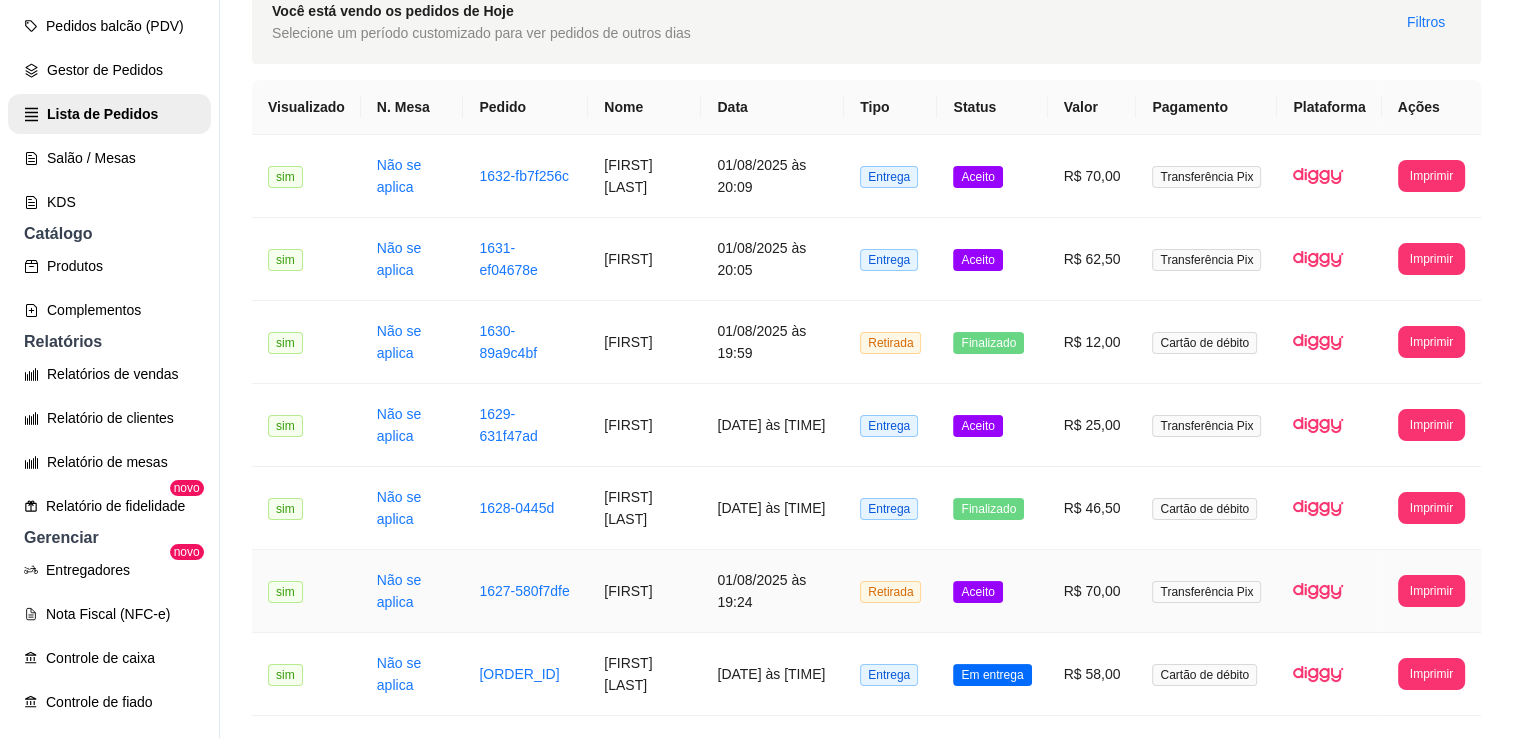 click on "Aceito" at bounding box center [992, 591] 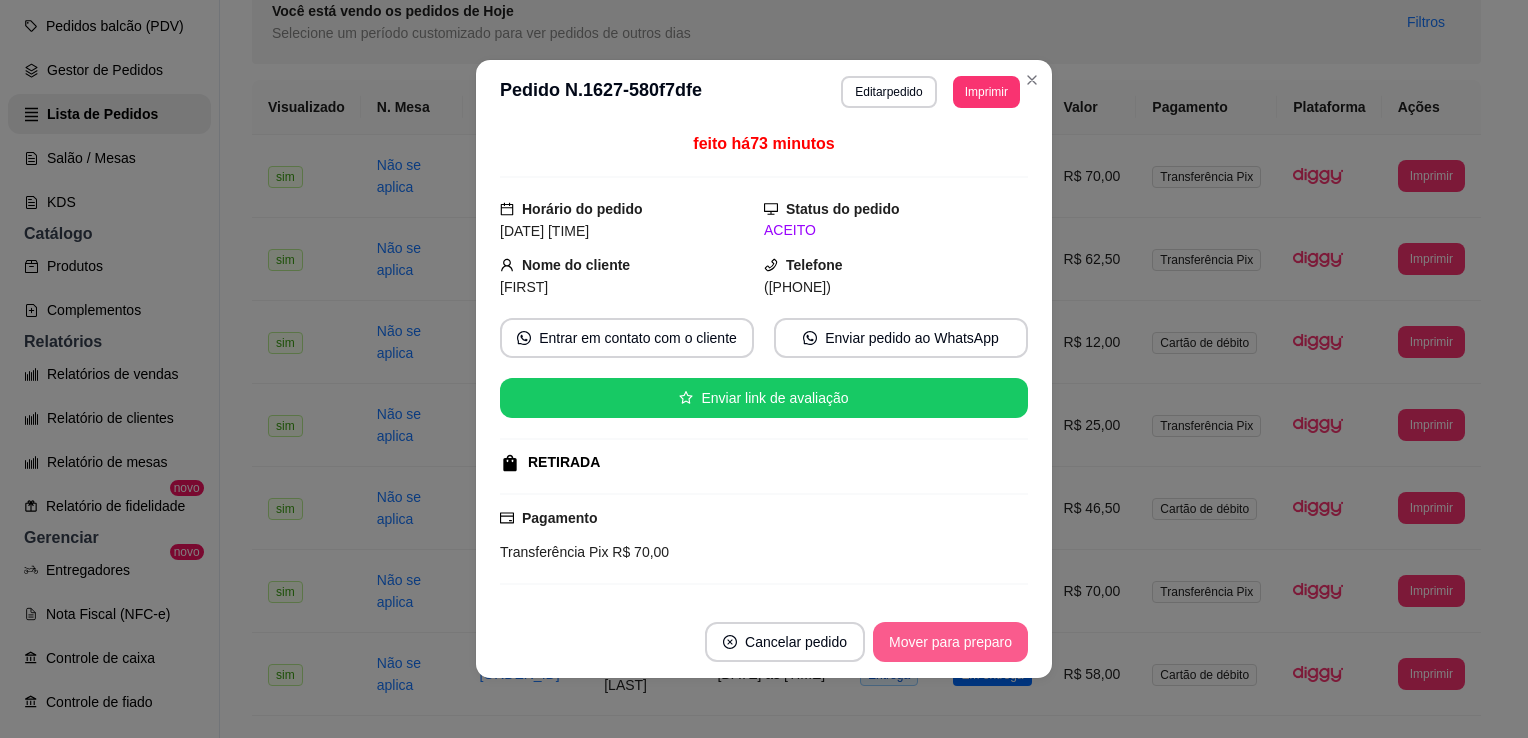 click on "Mover para preparo" at bounding box center [950, 642] 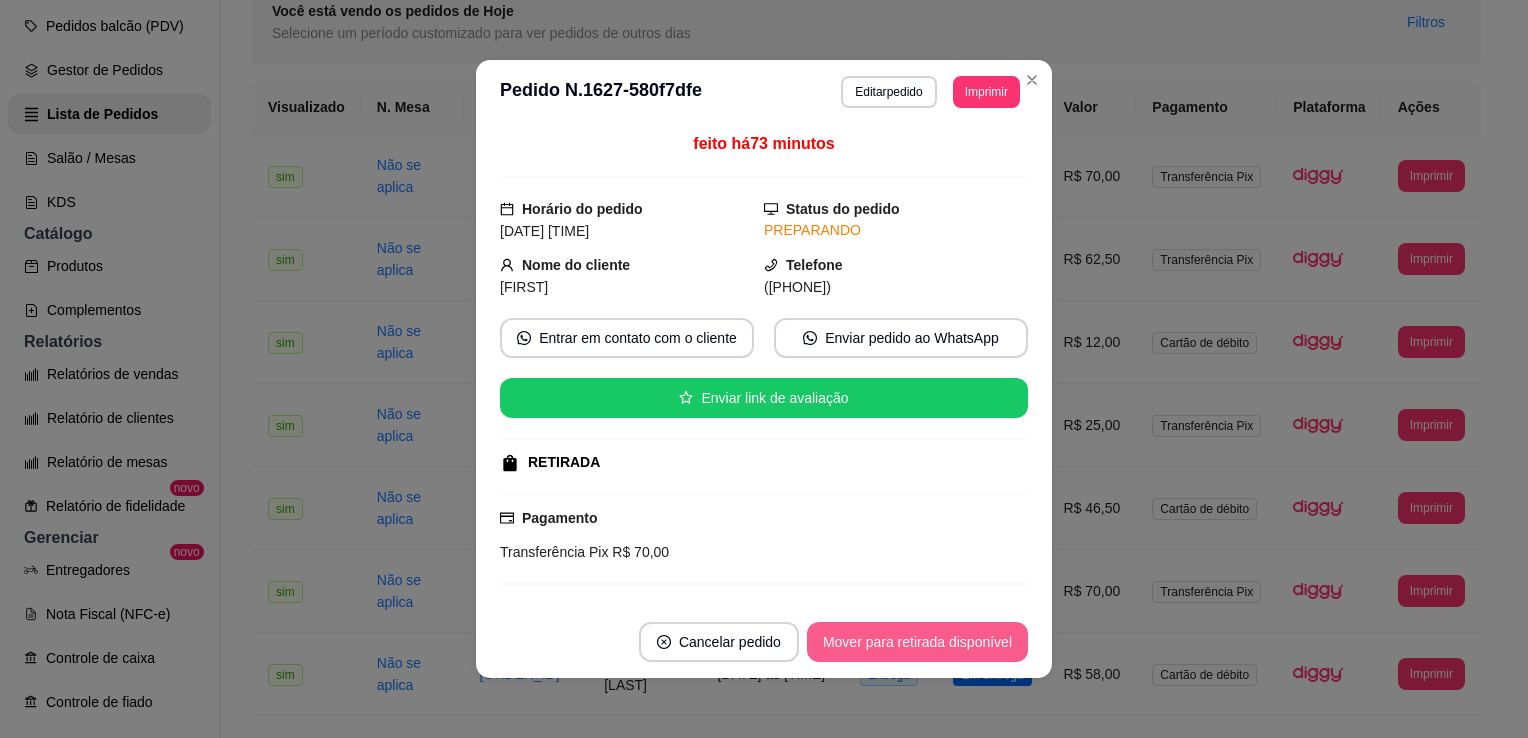 click on "Mover para retirada disponível" at bounding box center [917, 642] 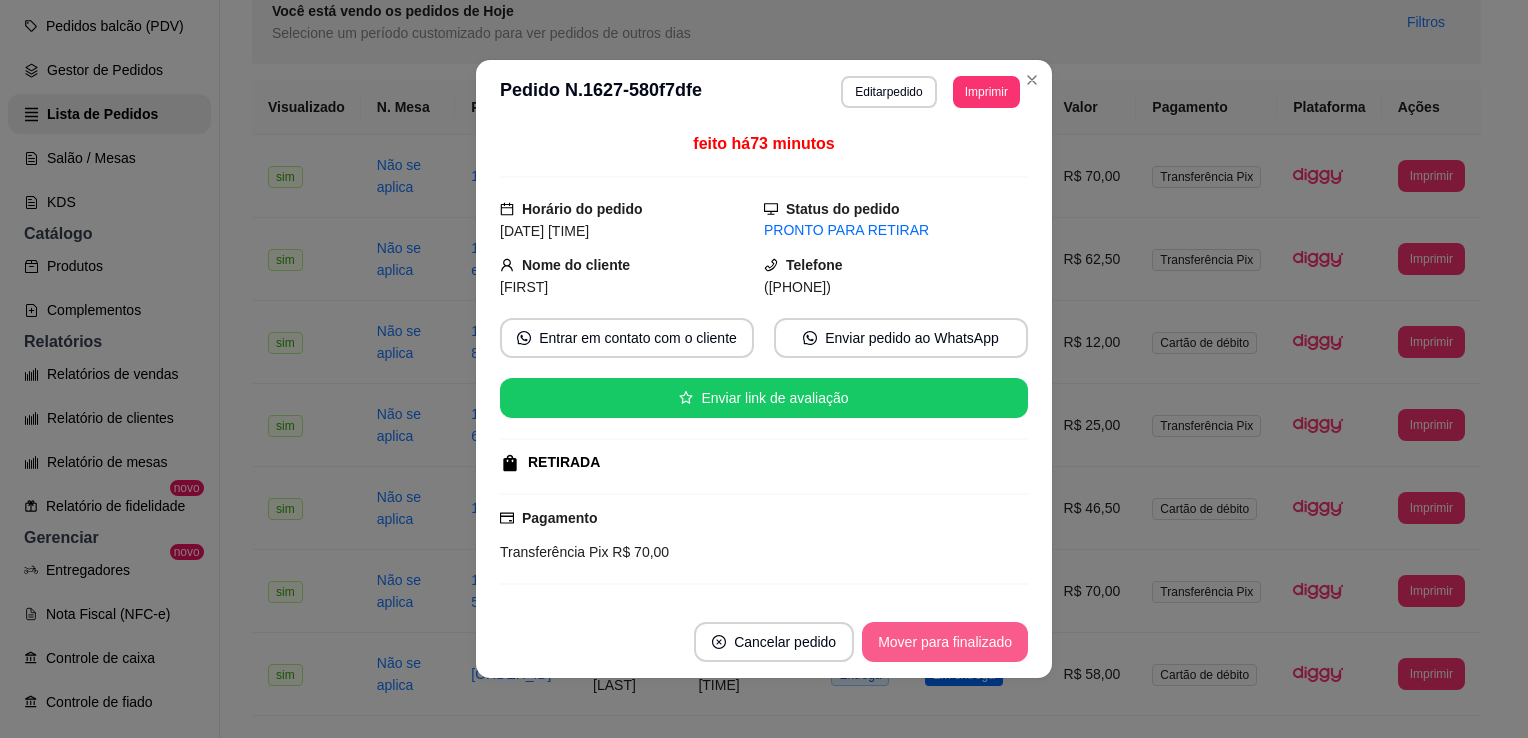 click on "Mover para finalizado" at bounding box center (945, 642) 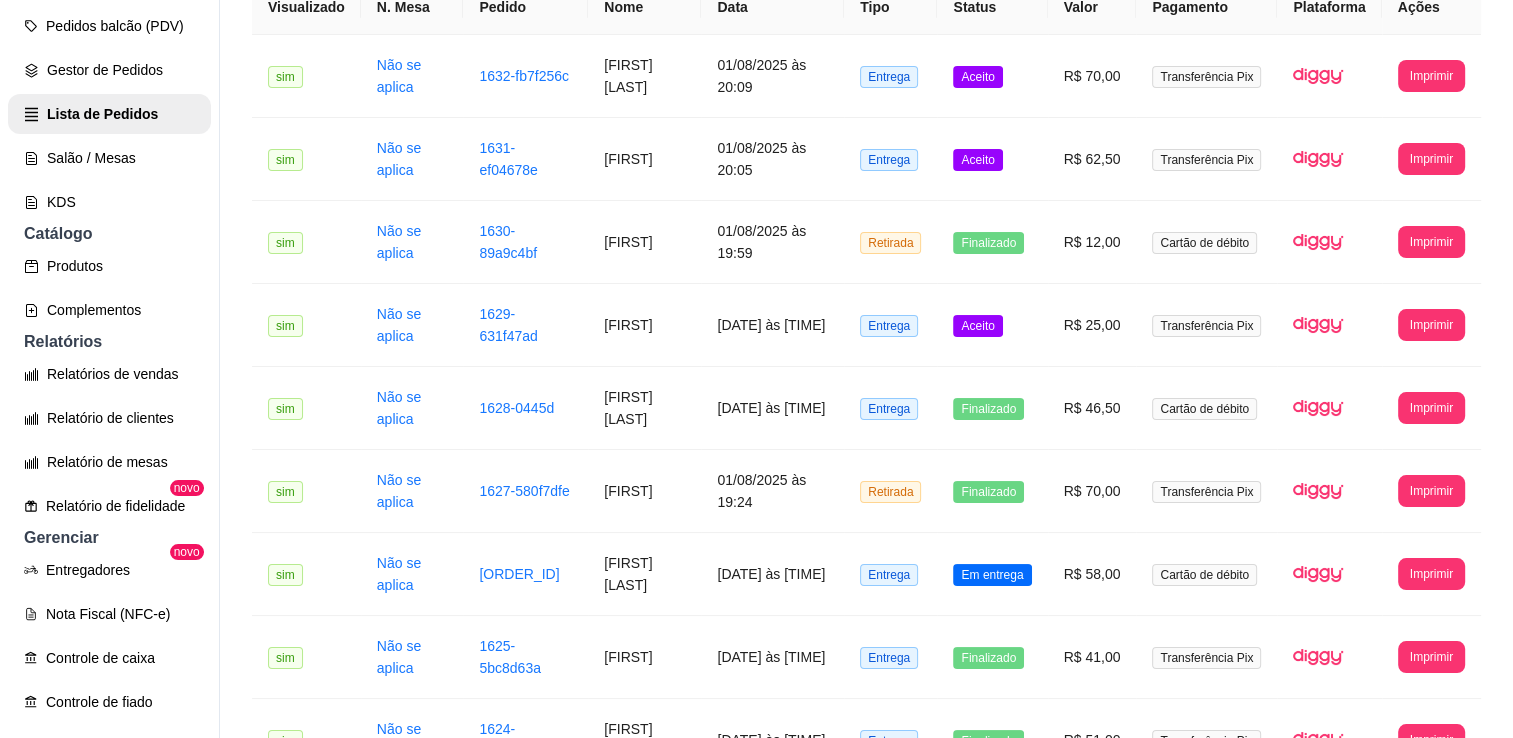 scroll, scrollTop: 400, scrollLeft: 0, axis: vertical 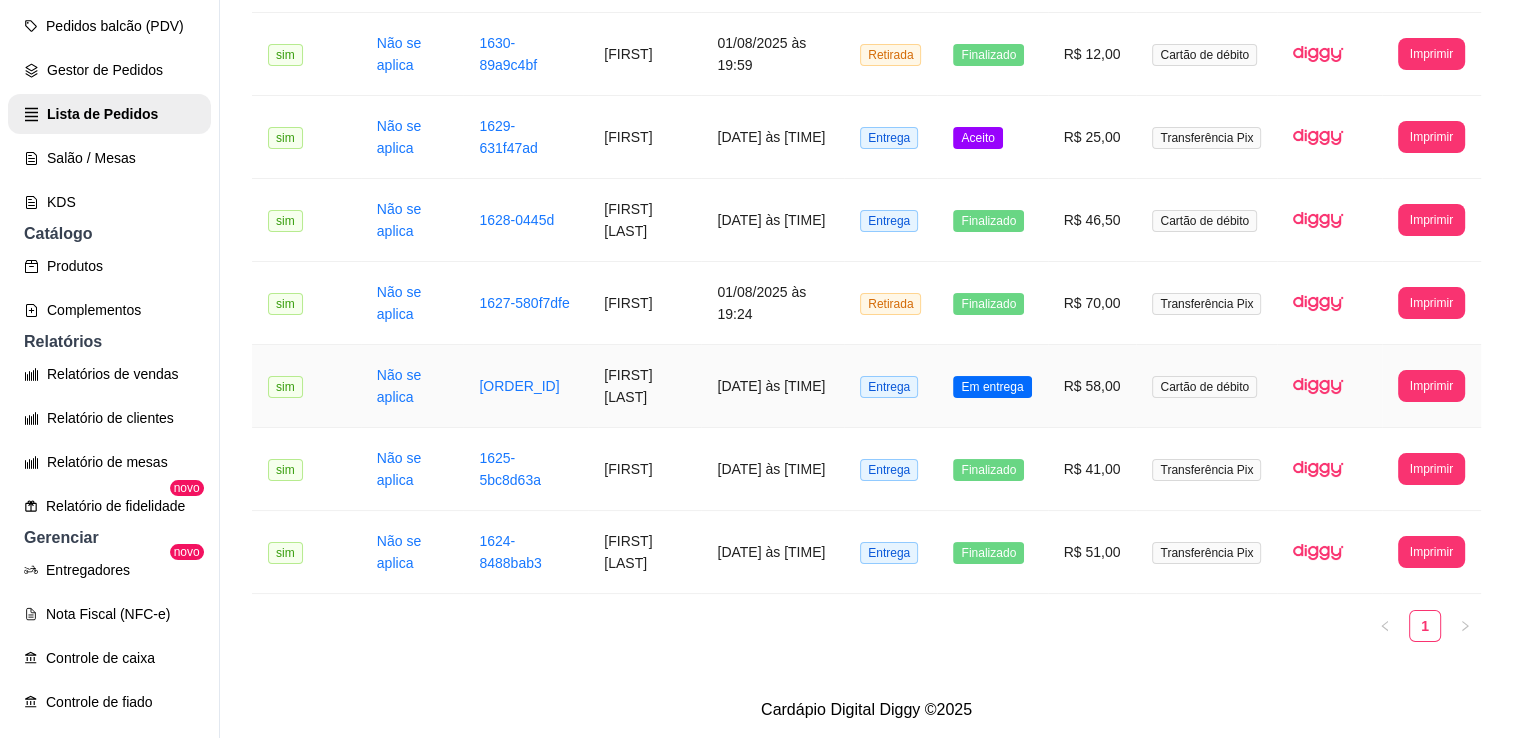 click on "R$ 58,00" at bounding box center [1092, 386] 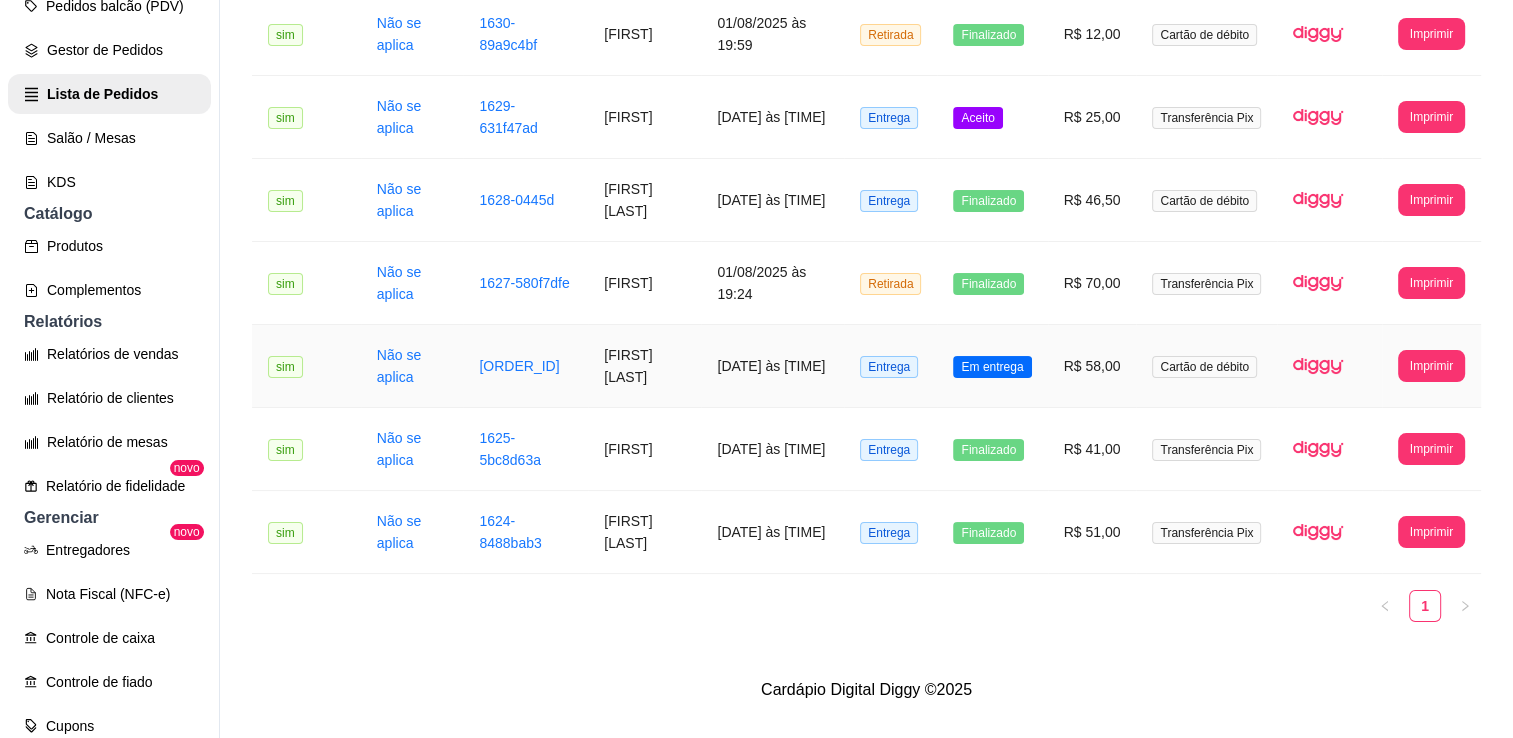 scroll, scrollTop: 32, scrollLeft: 0, axis: vertical 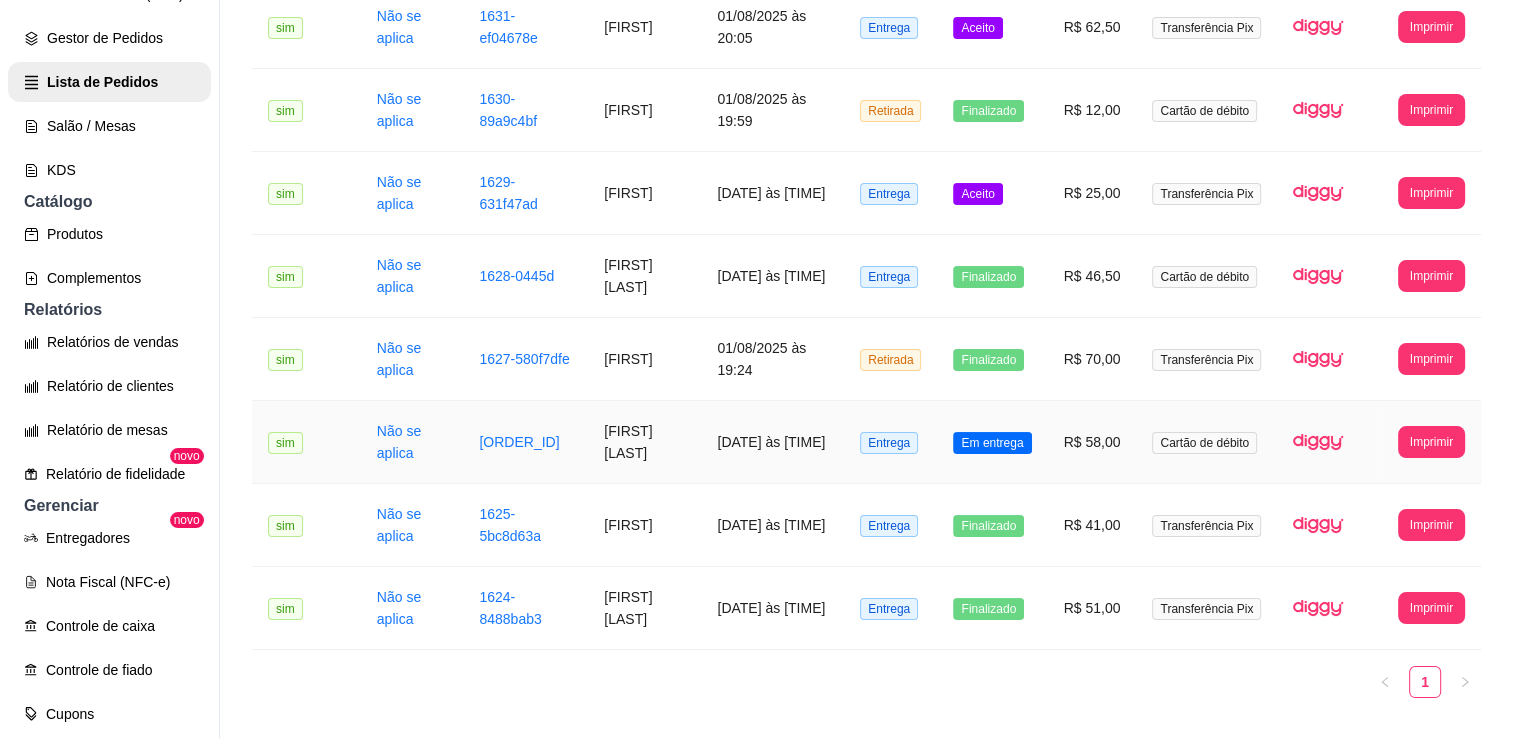 click on "R$ 58,00" at bounding box center (1092, 442) 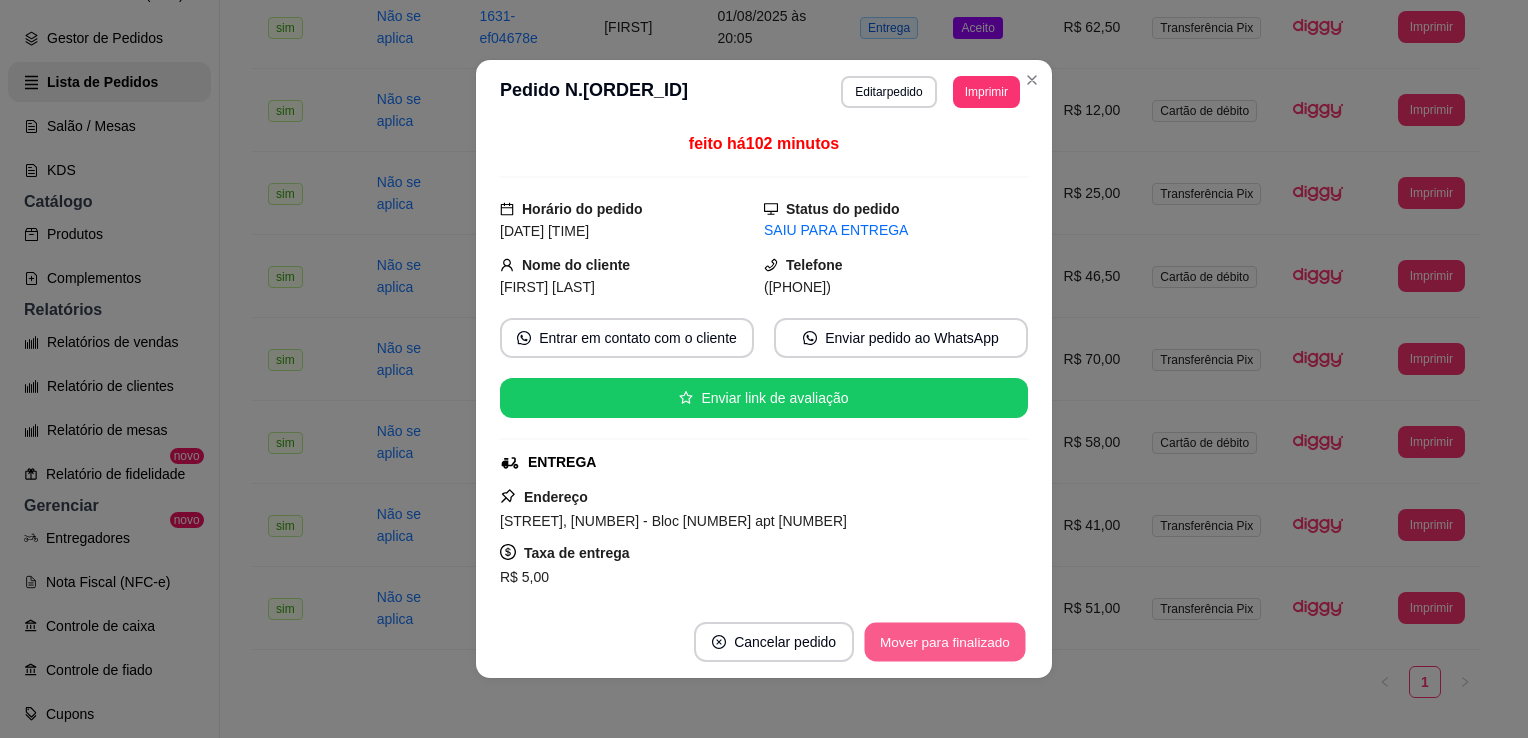 click on "Mover para finalizado" at bounding box center (945, 642) 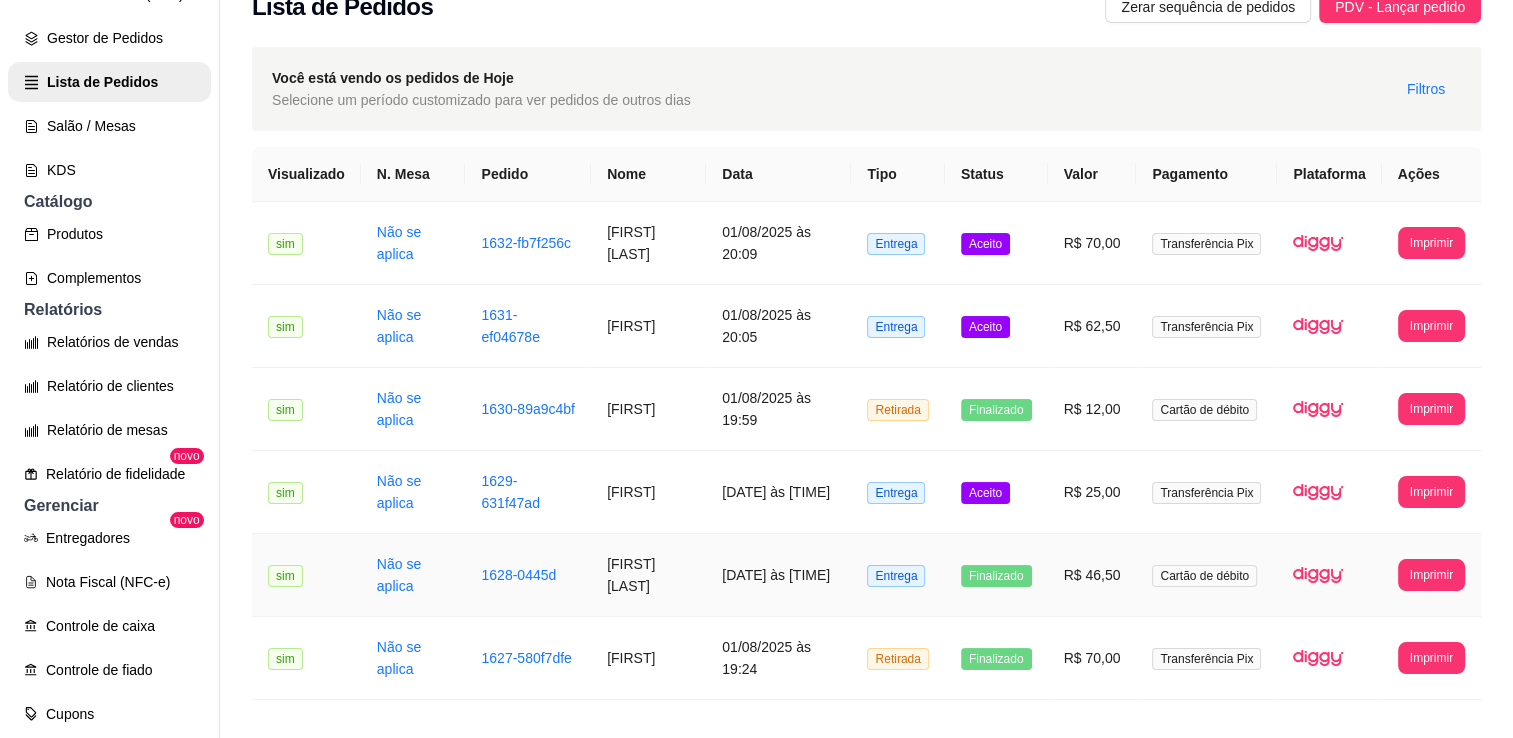 scroll, scrollTop: 0, scrollLeft: 0, axis: both 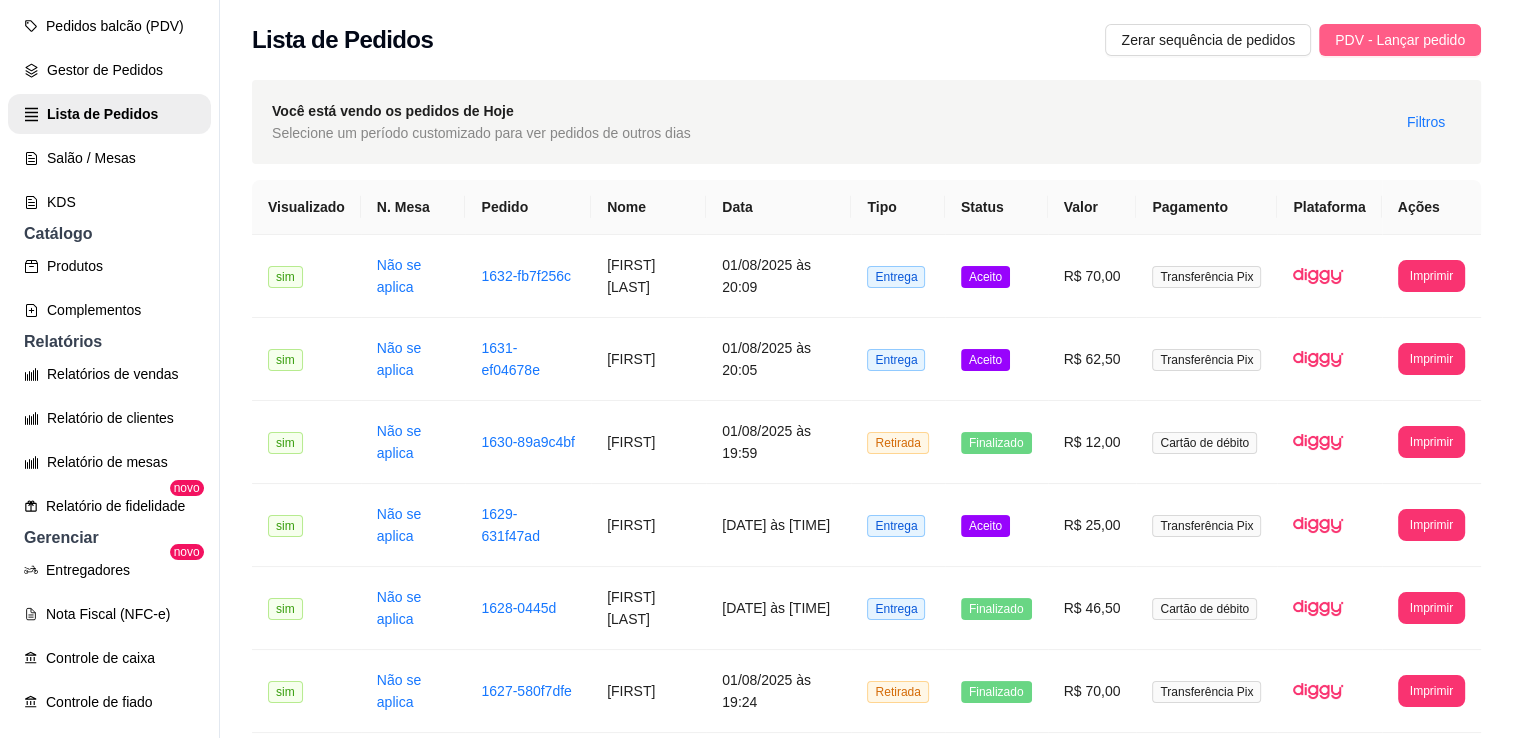 click on "PDV - Lançar pedido" at bounding box center (1400, 40) 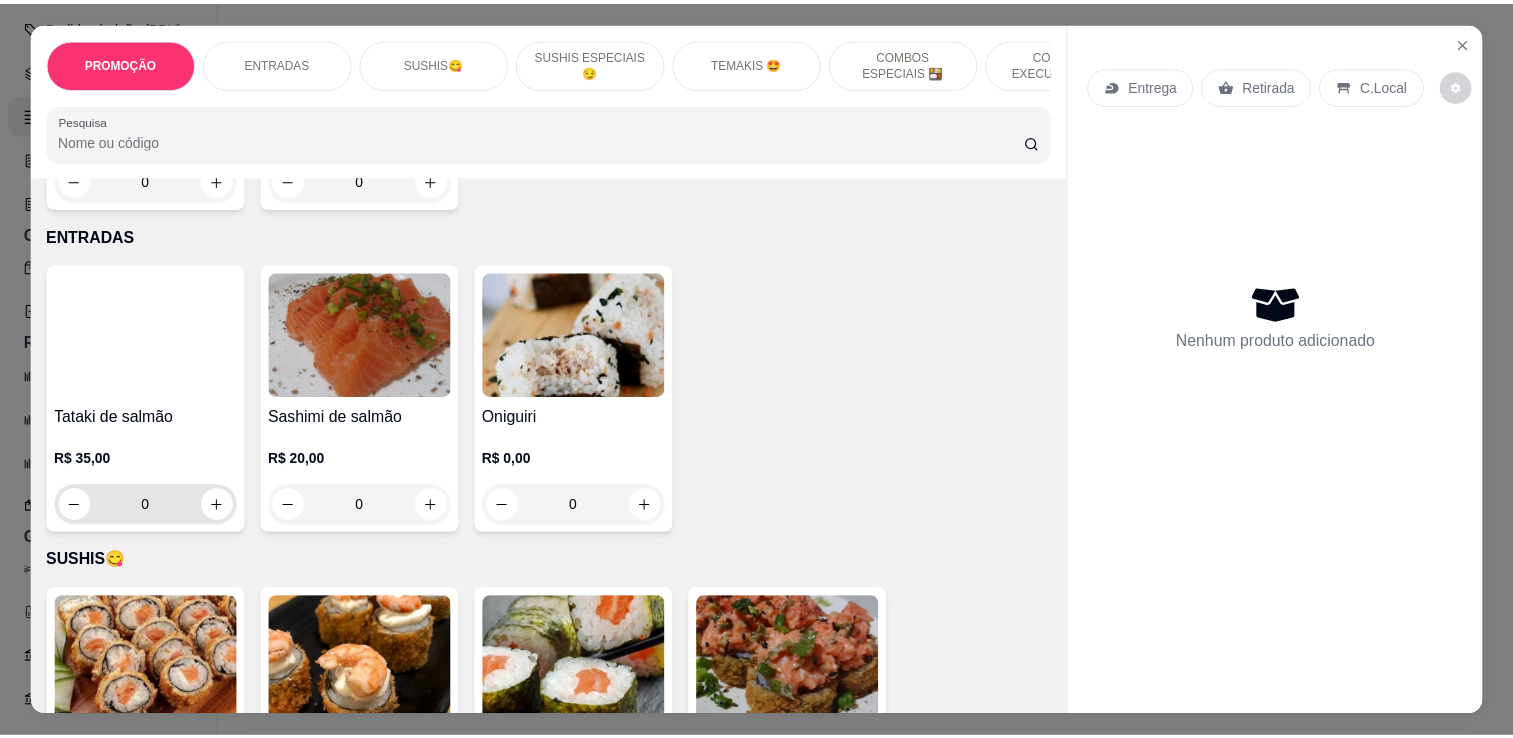 scroll, scrollTop: 1000, scrollLeft: 0, axis: vertical 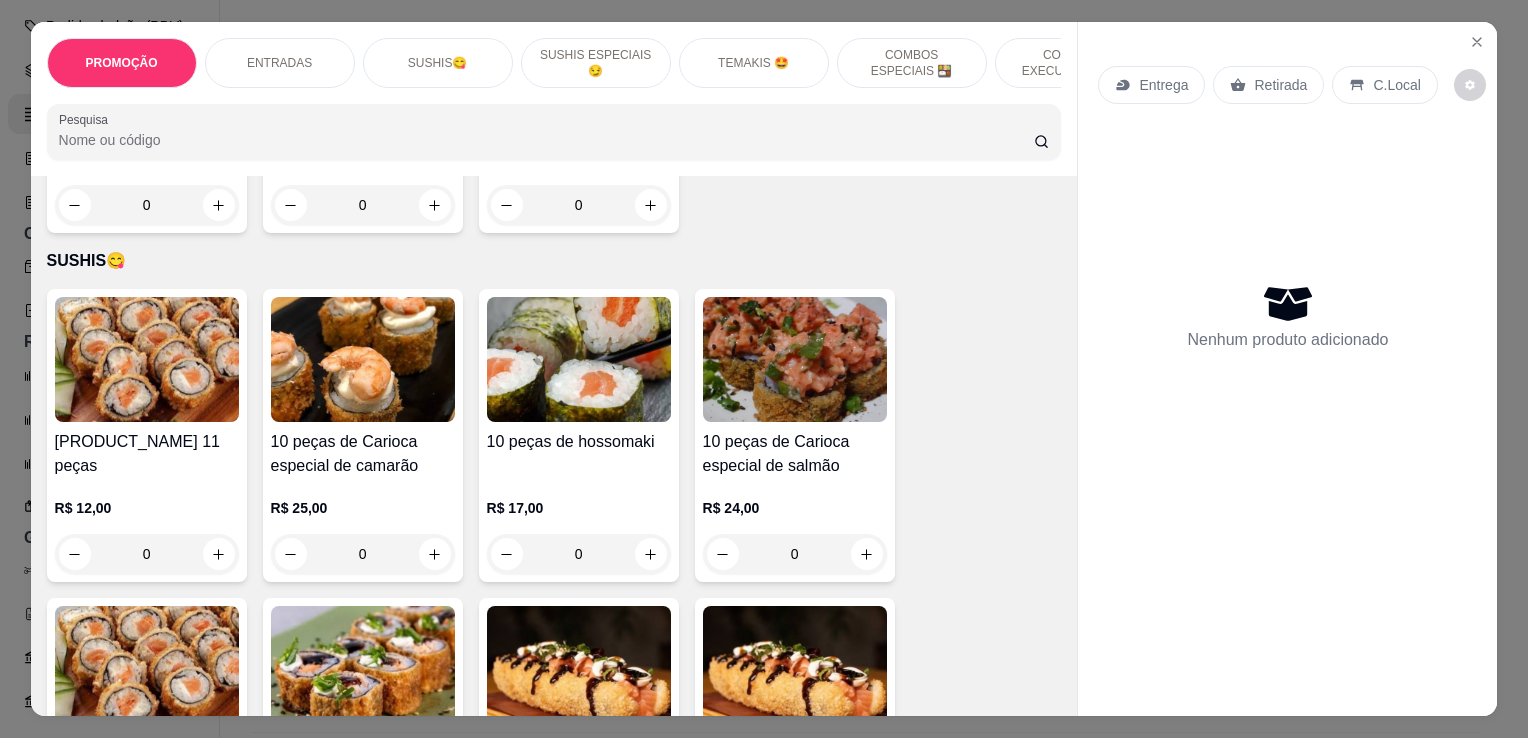 click at bounding box center (147, 359) 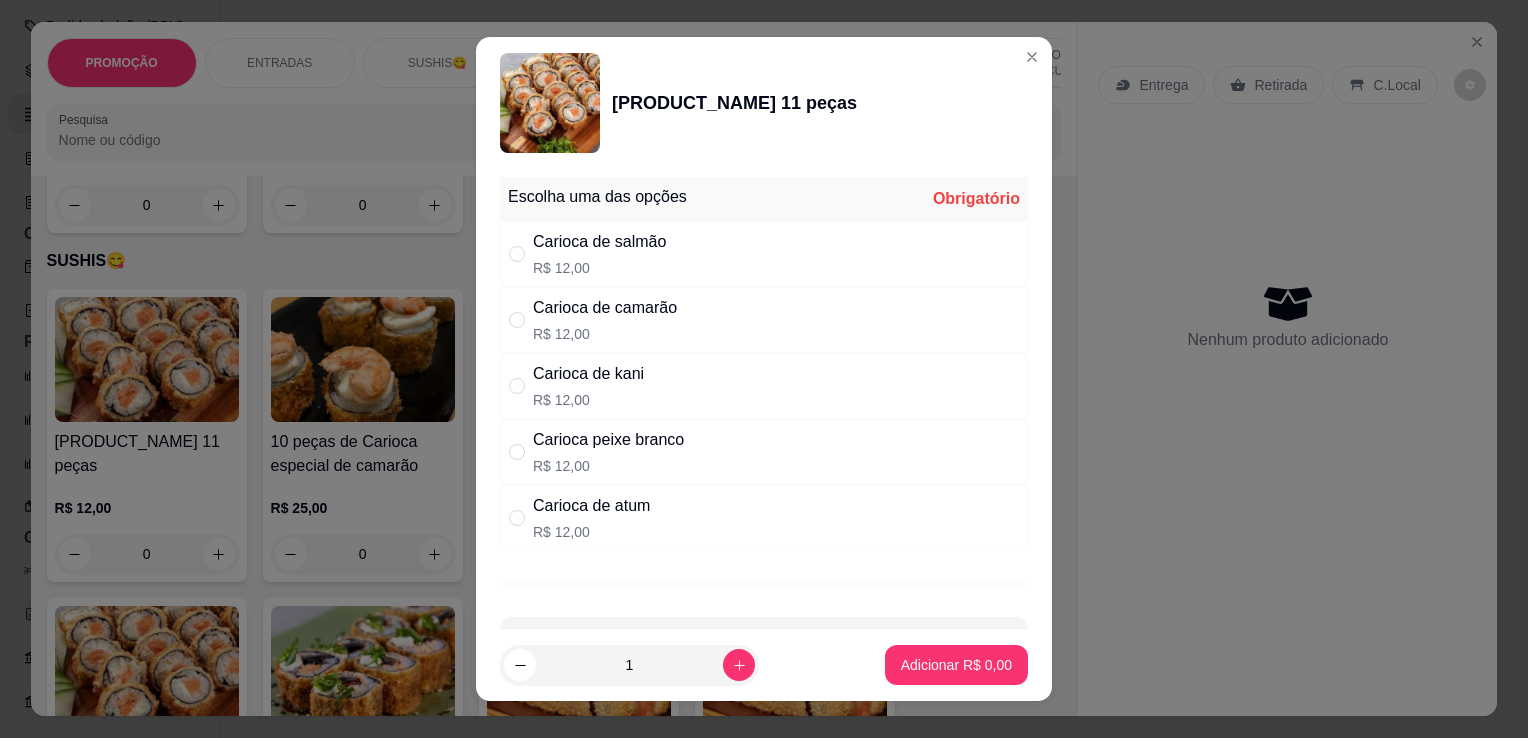 click on "R$ 12,00" at bounding box center [599, 268] 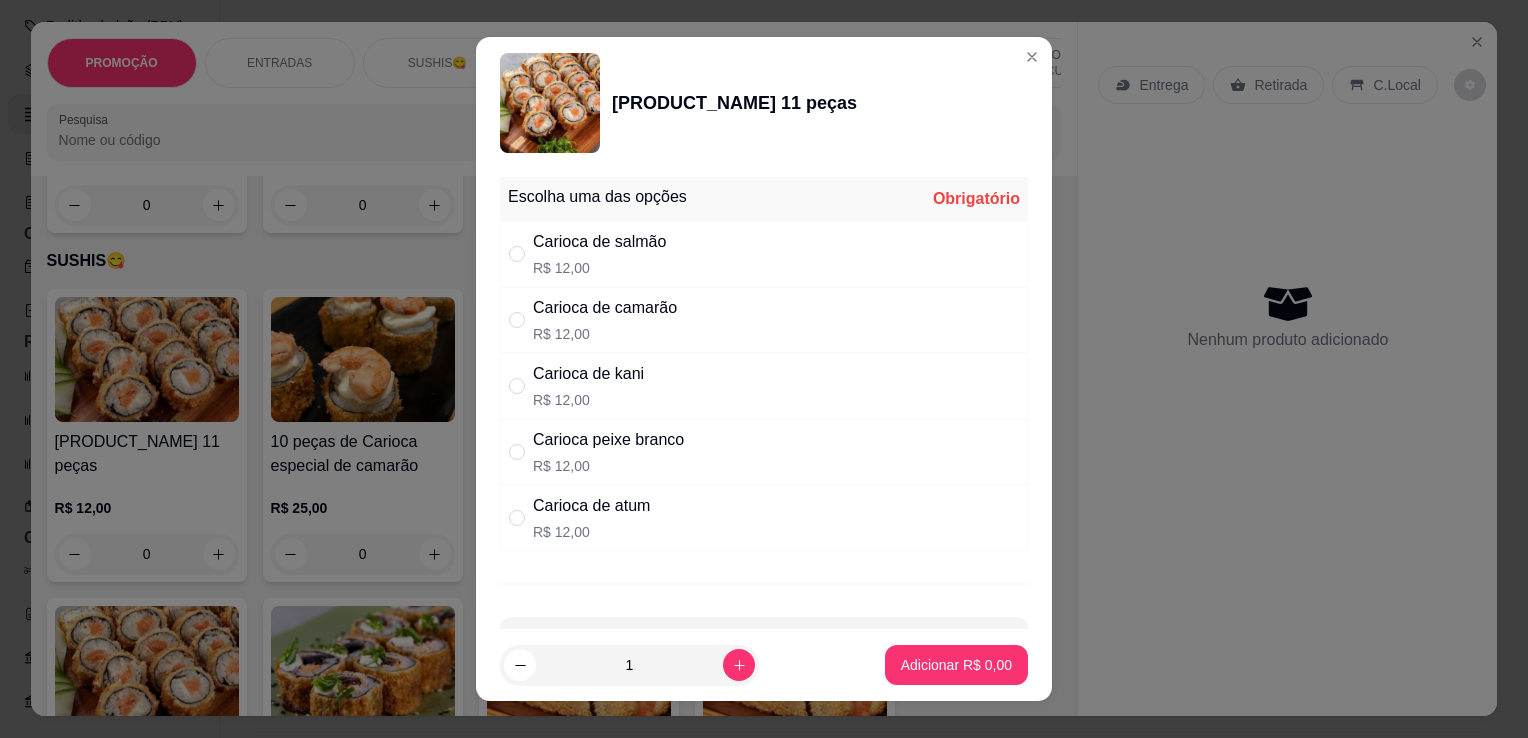 radio on "true" 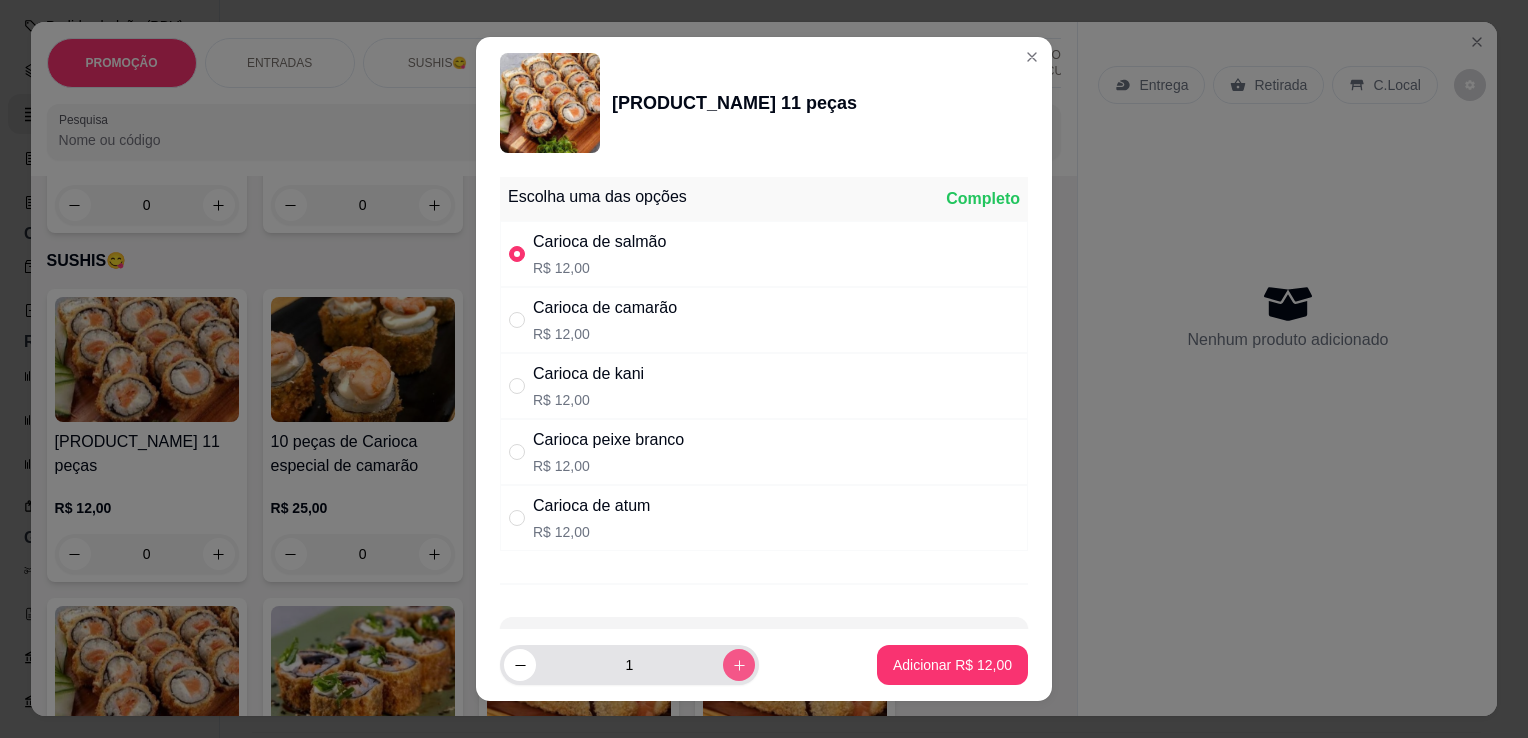click 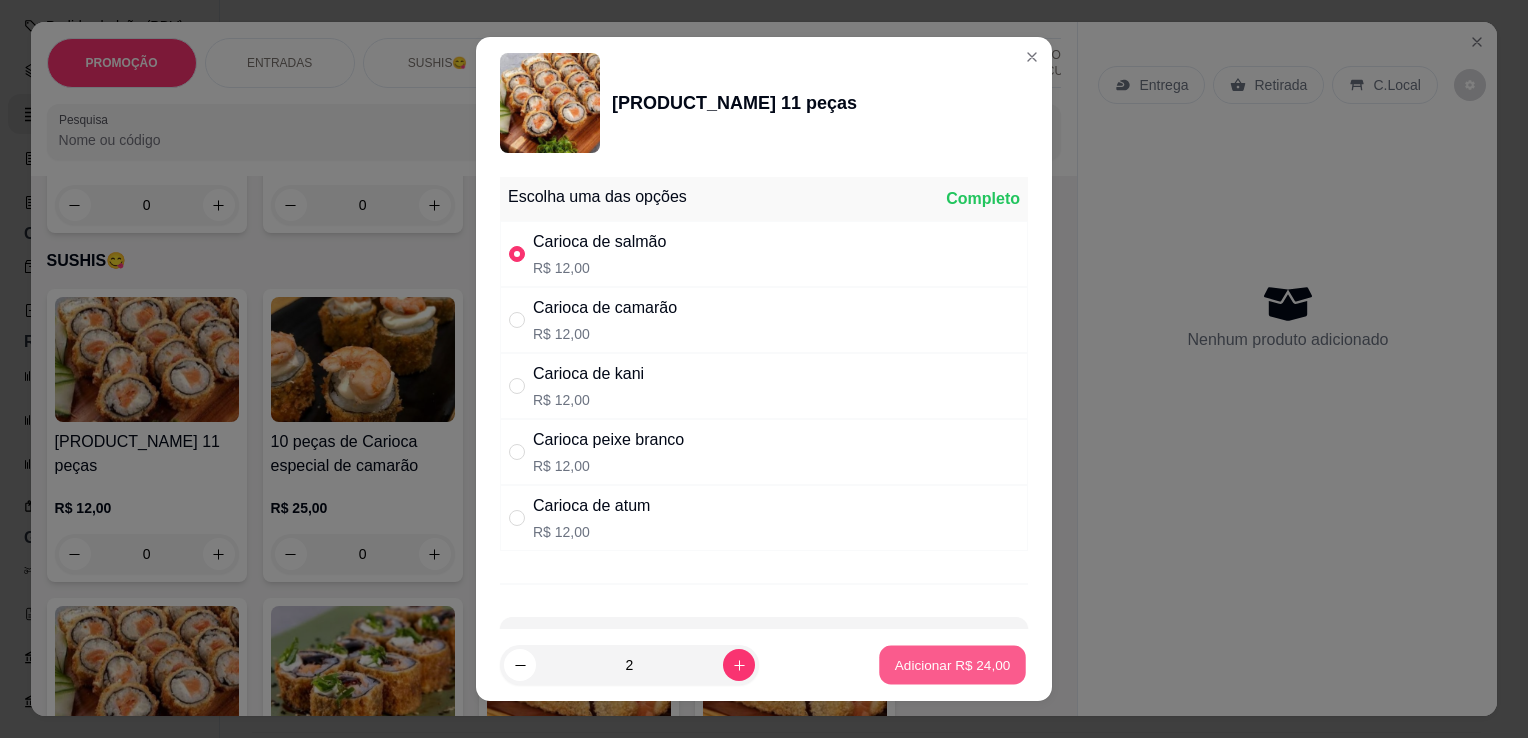 click on "Adicionar   R$ 24,00" at bounding box center (953, 664) 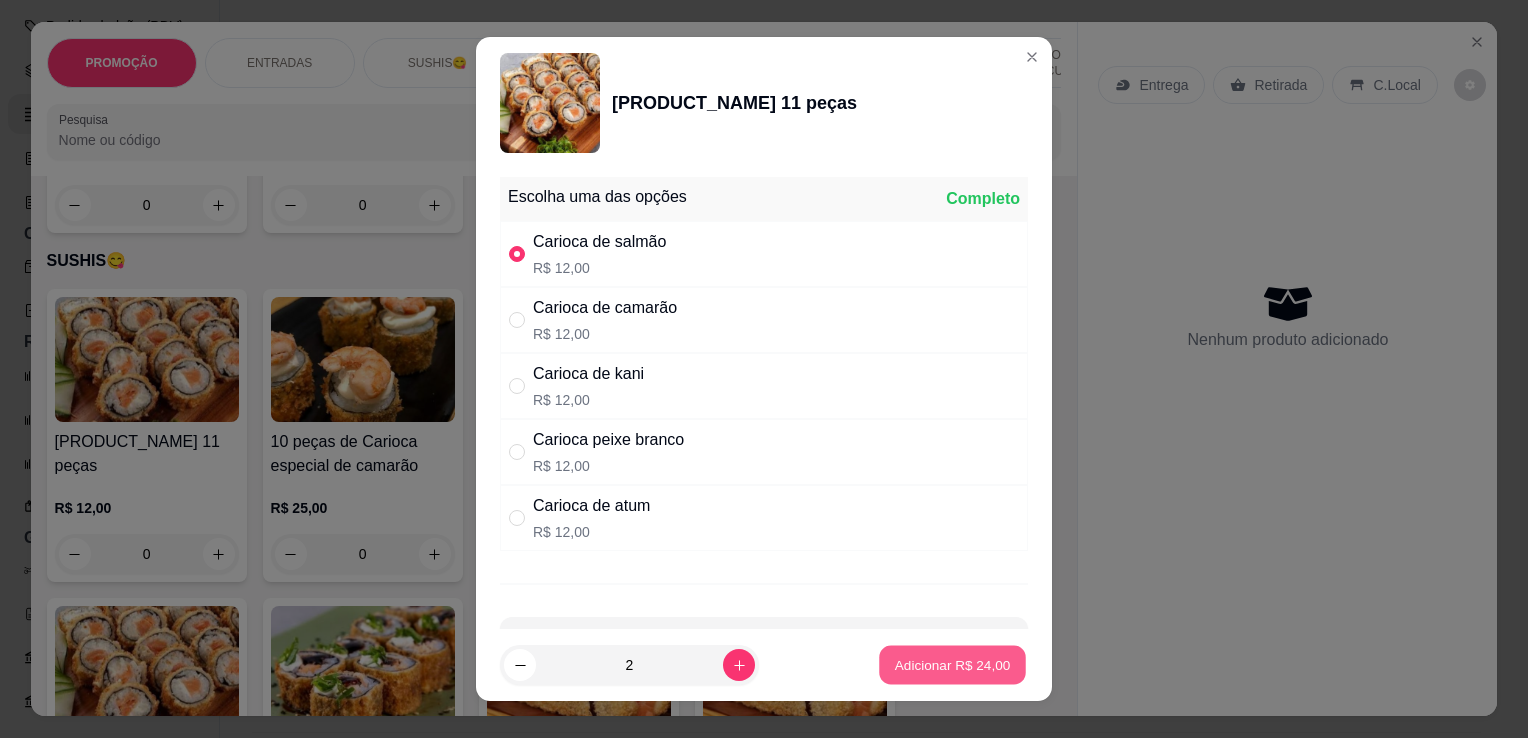 type on "2" 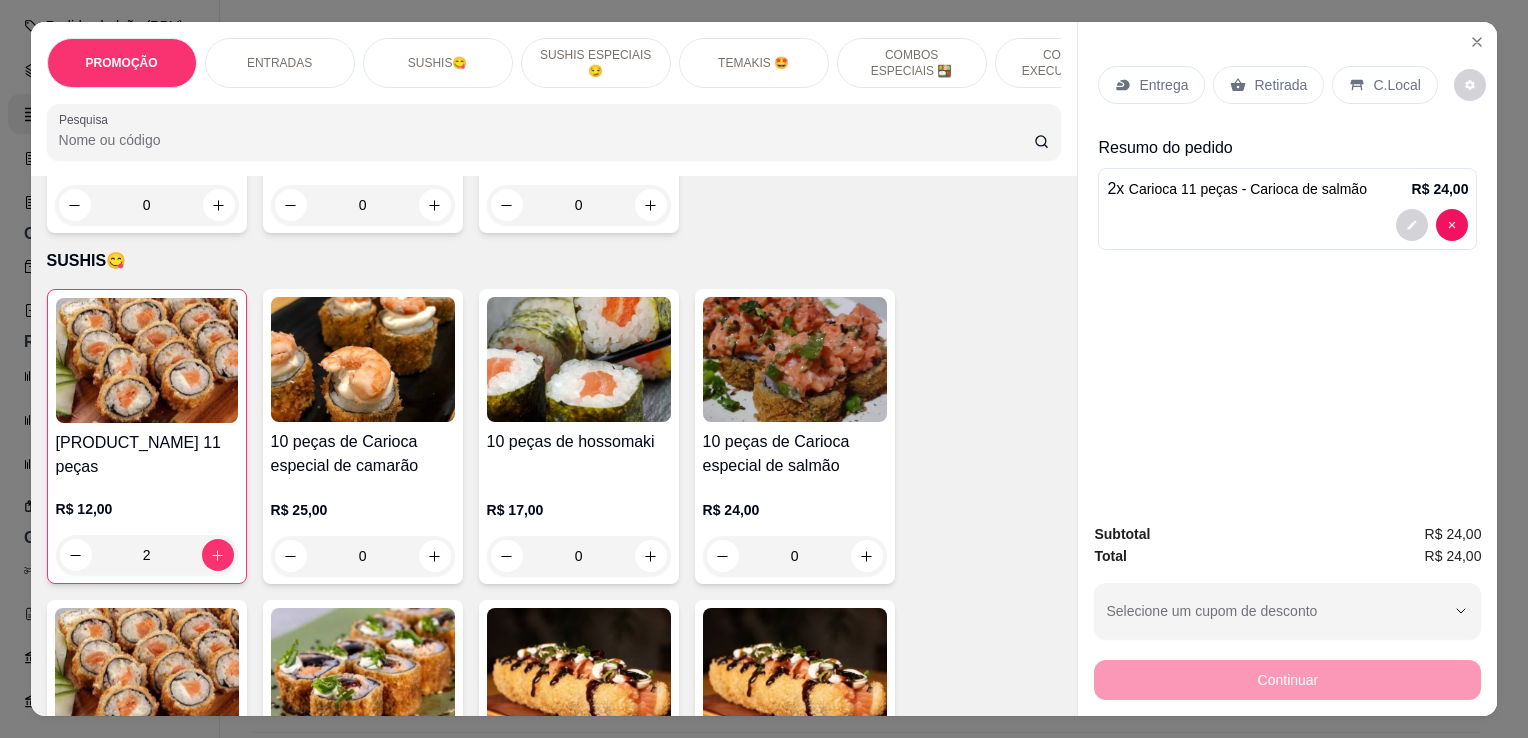 click on "Retirada" at bounding box center (1280, 85) 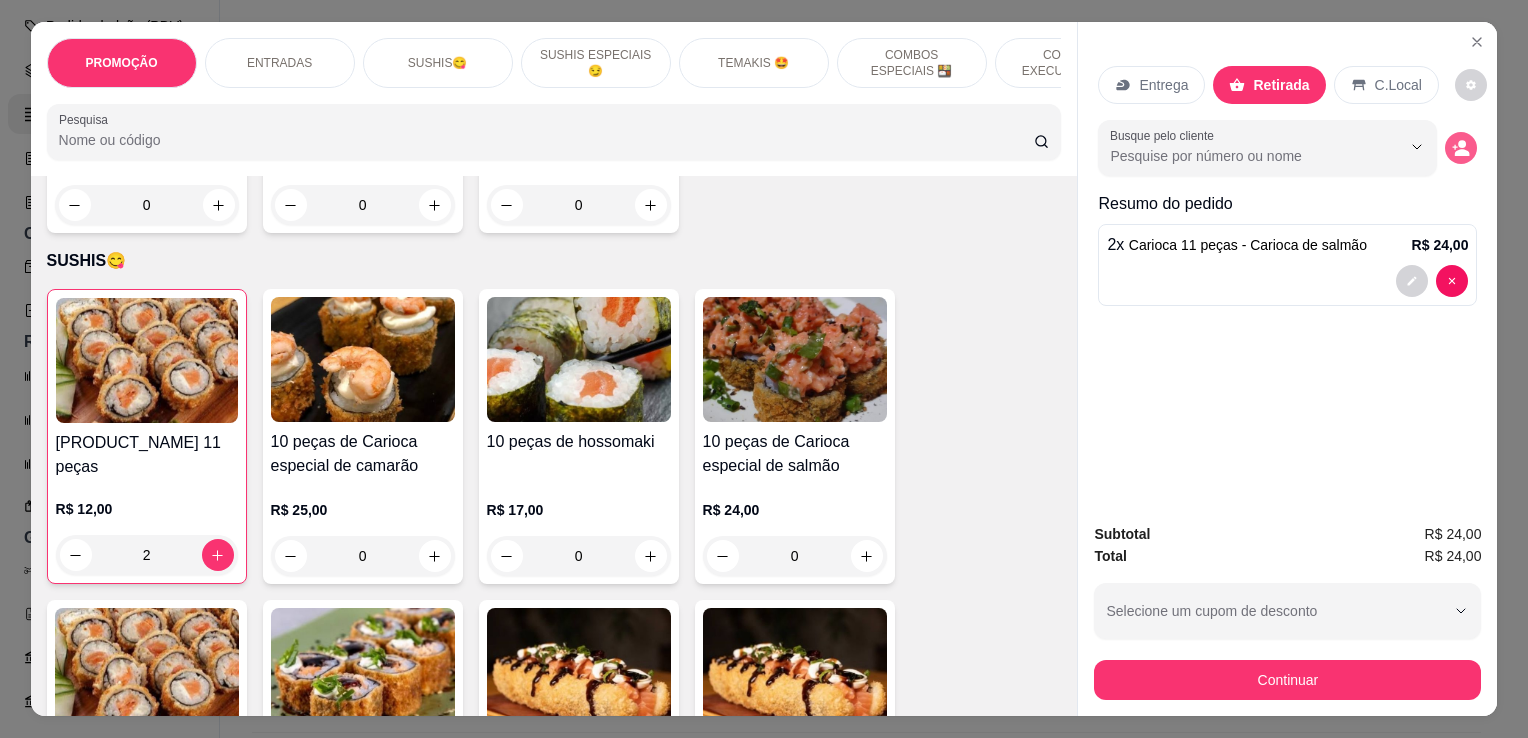 click at bounding box center (1461, 148) 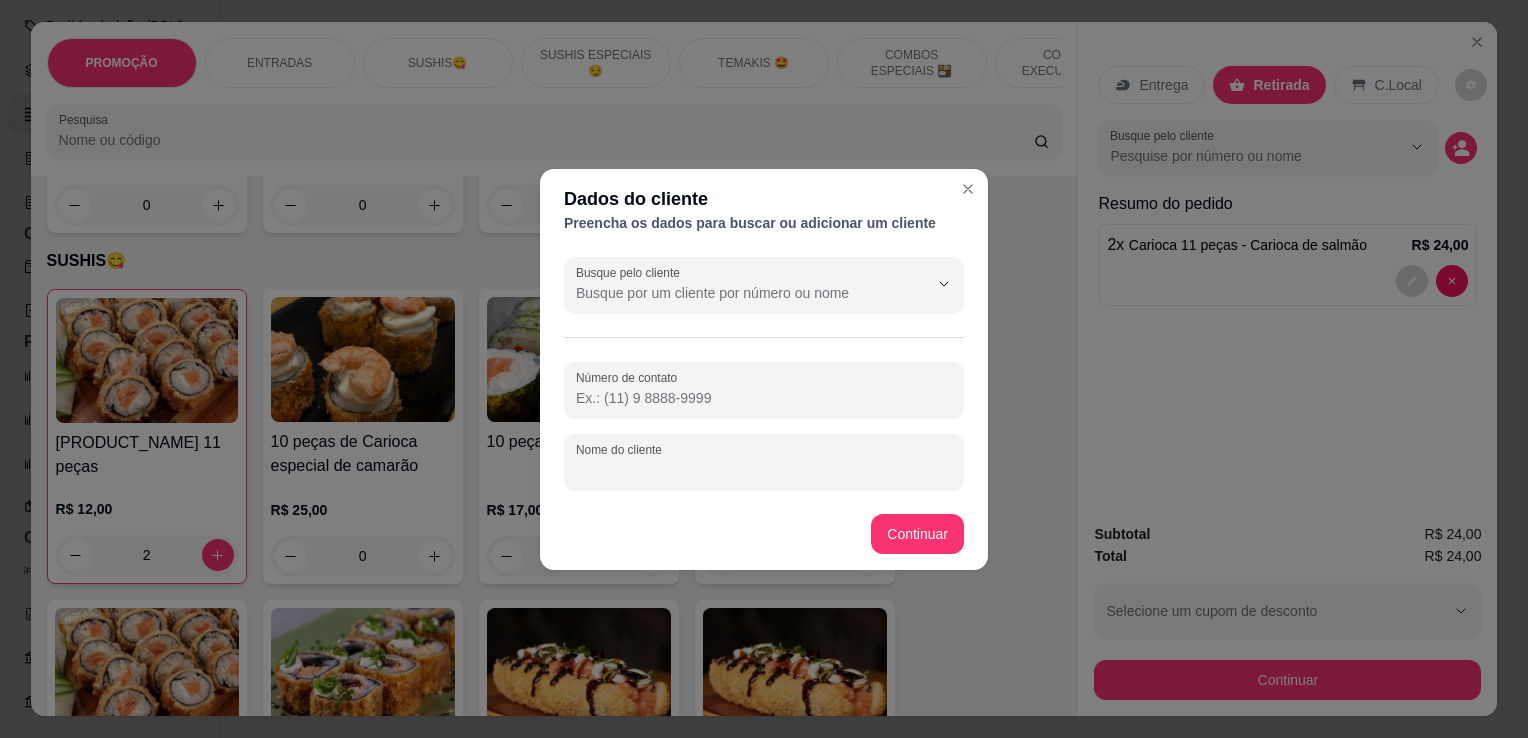 click on "Nome do cliente" at bounding box center [764, 470] 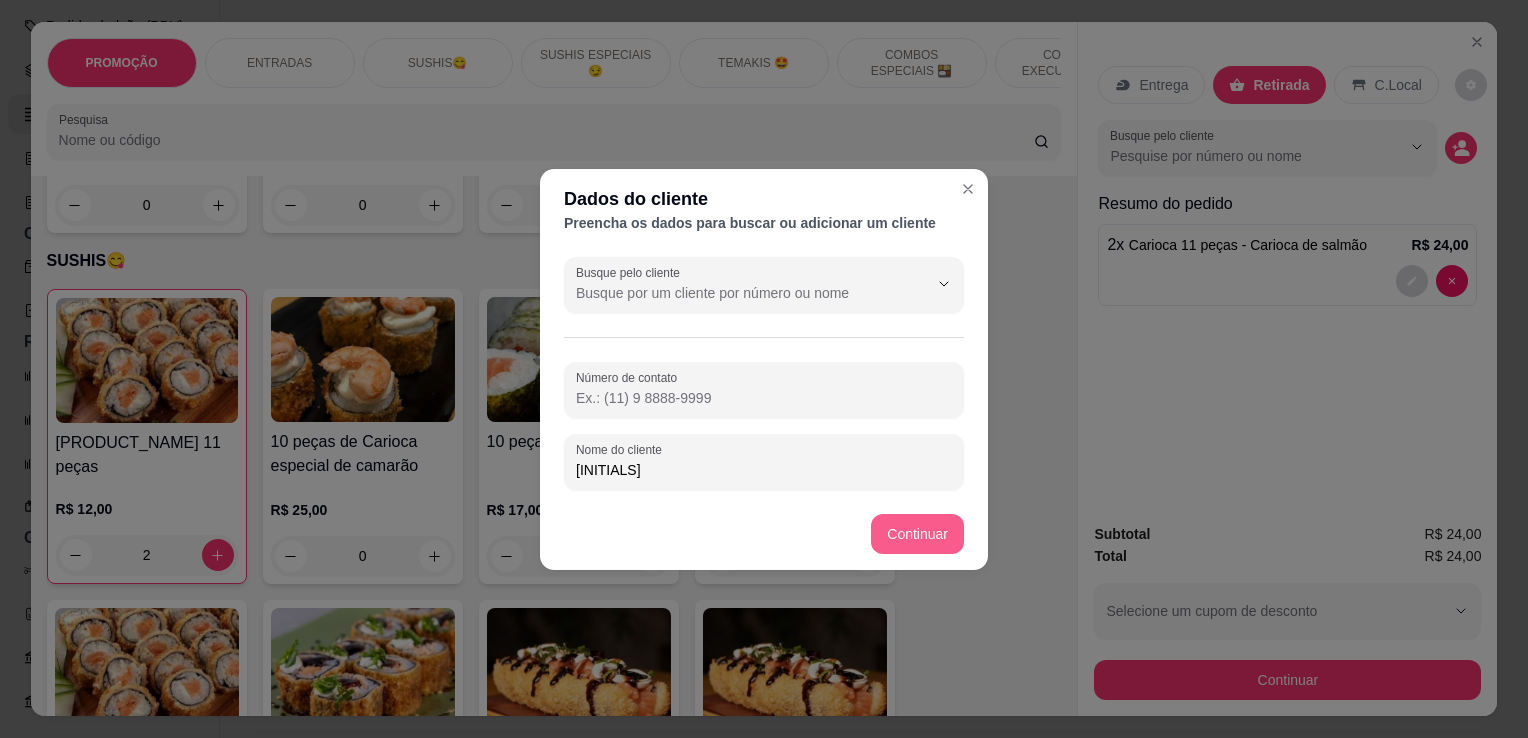 type on "[INITIALS]" 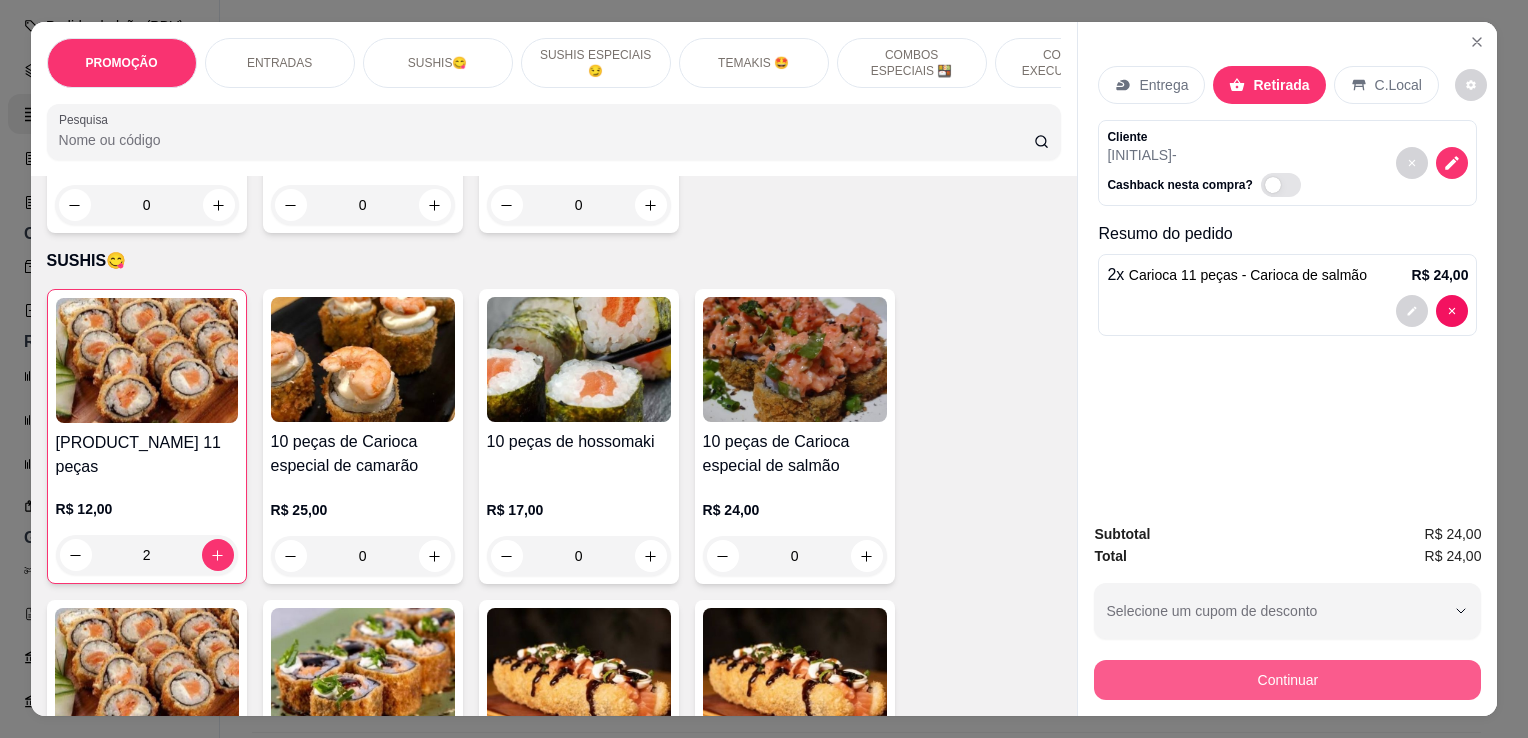 click on "Continuar" at bounding box center [1287, 680] 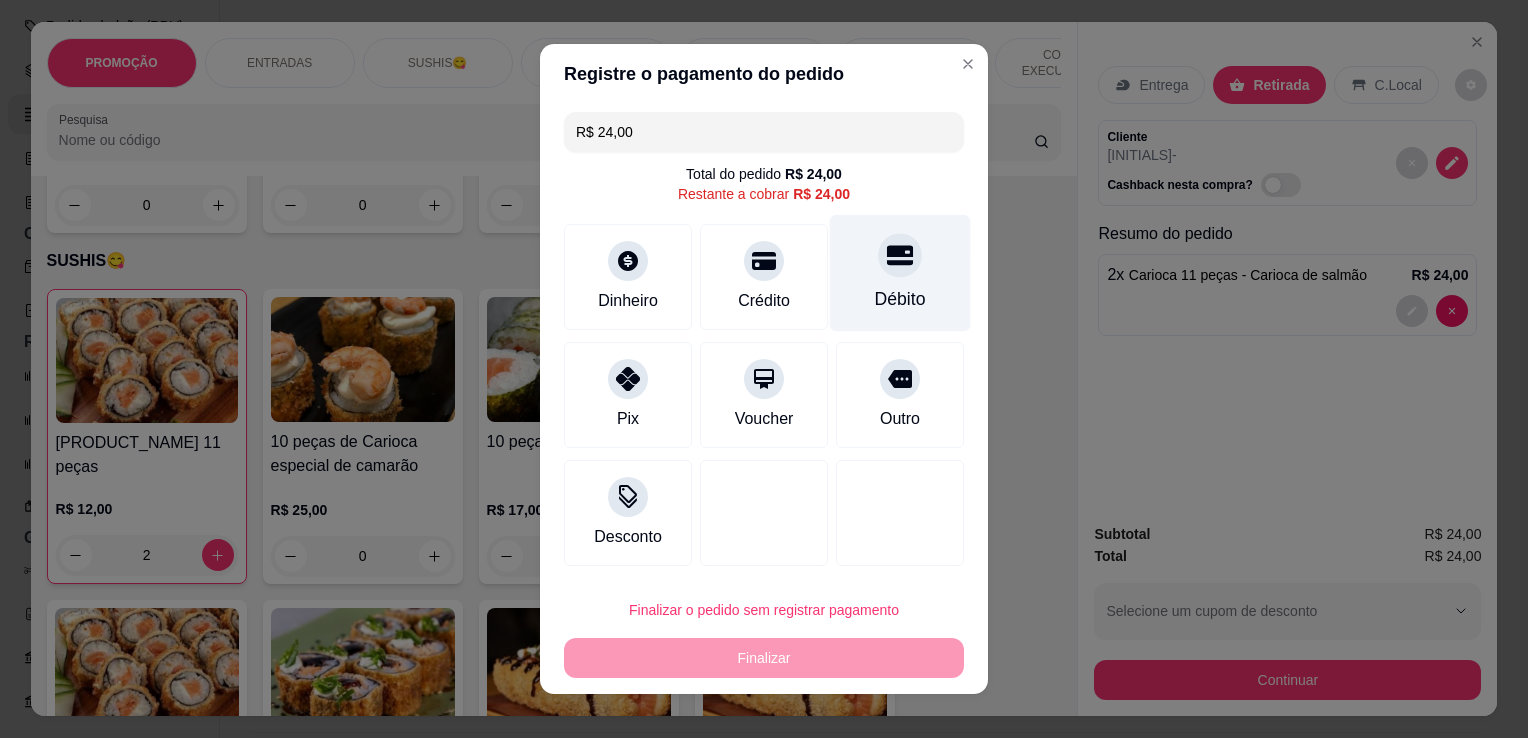 click 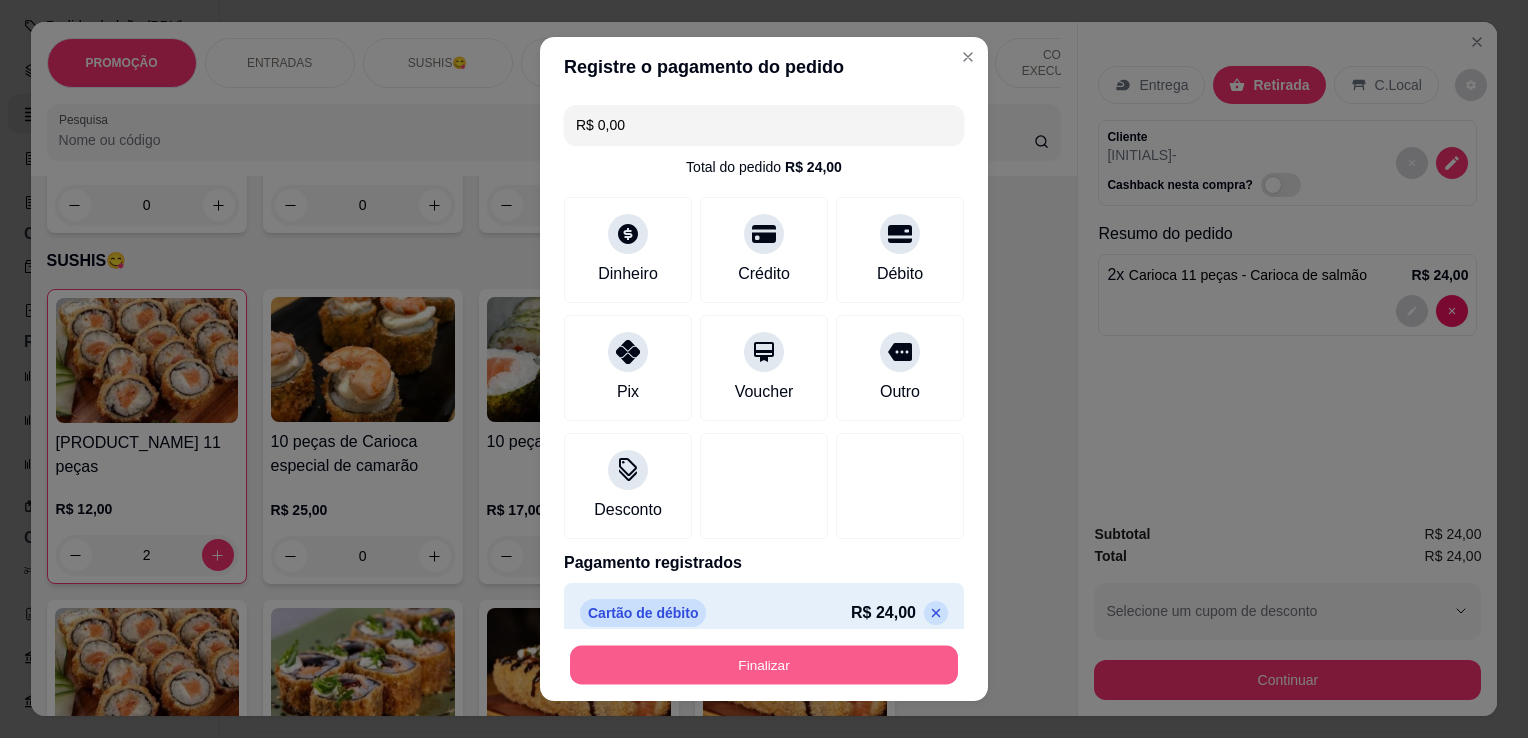 click on "Finalizar" at bounding box center [764, 665] 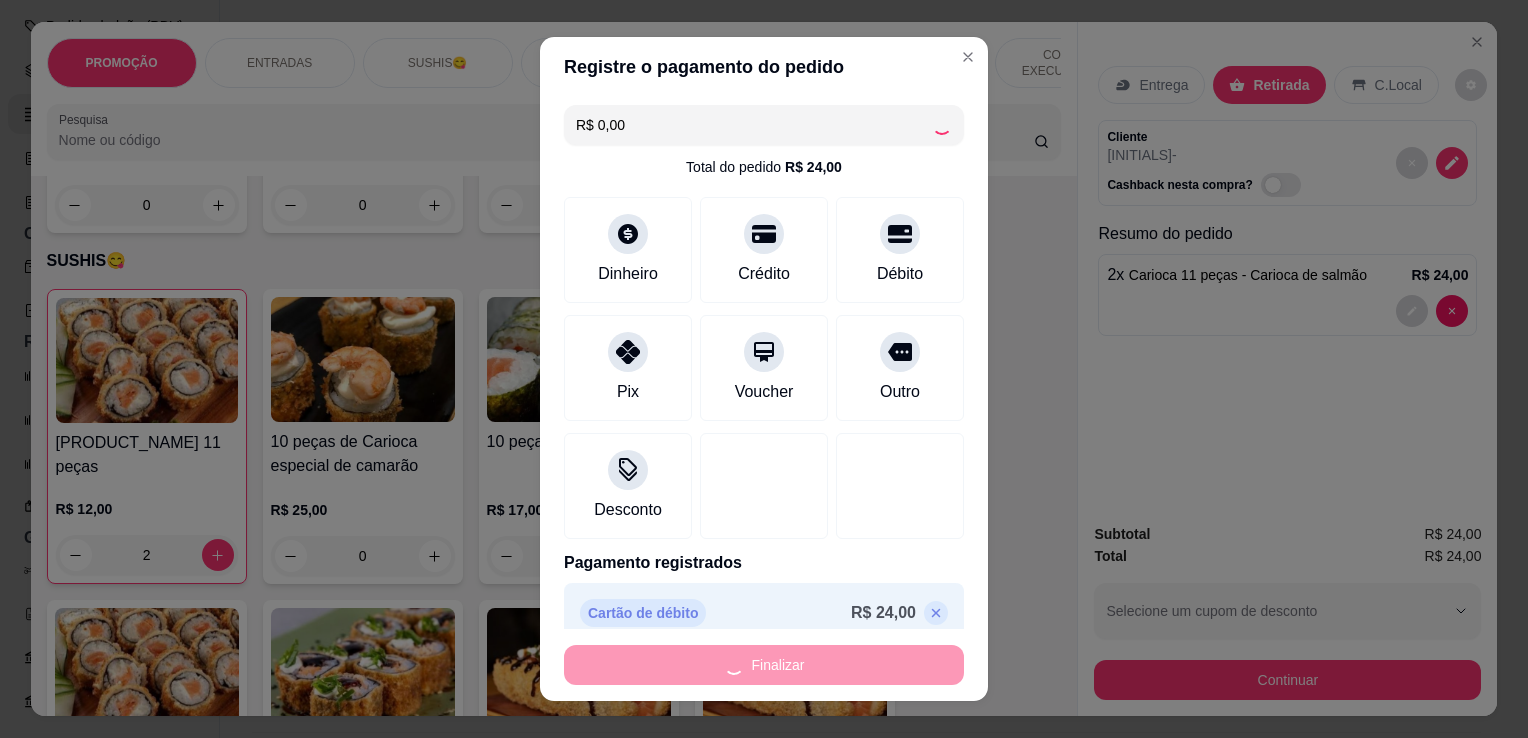 type on "0" 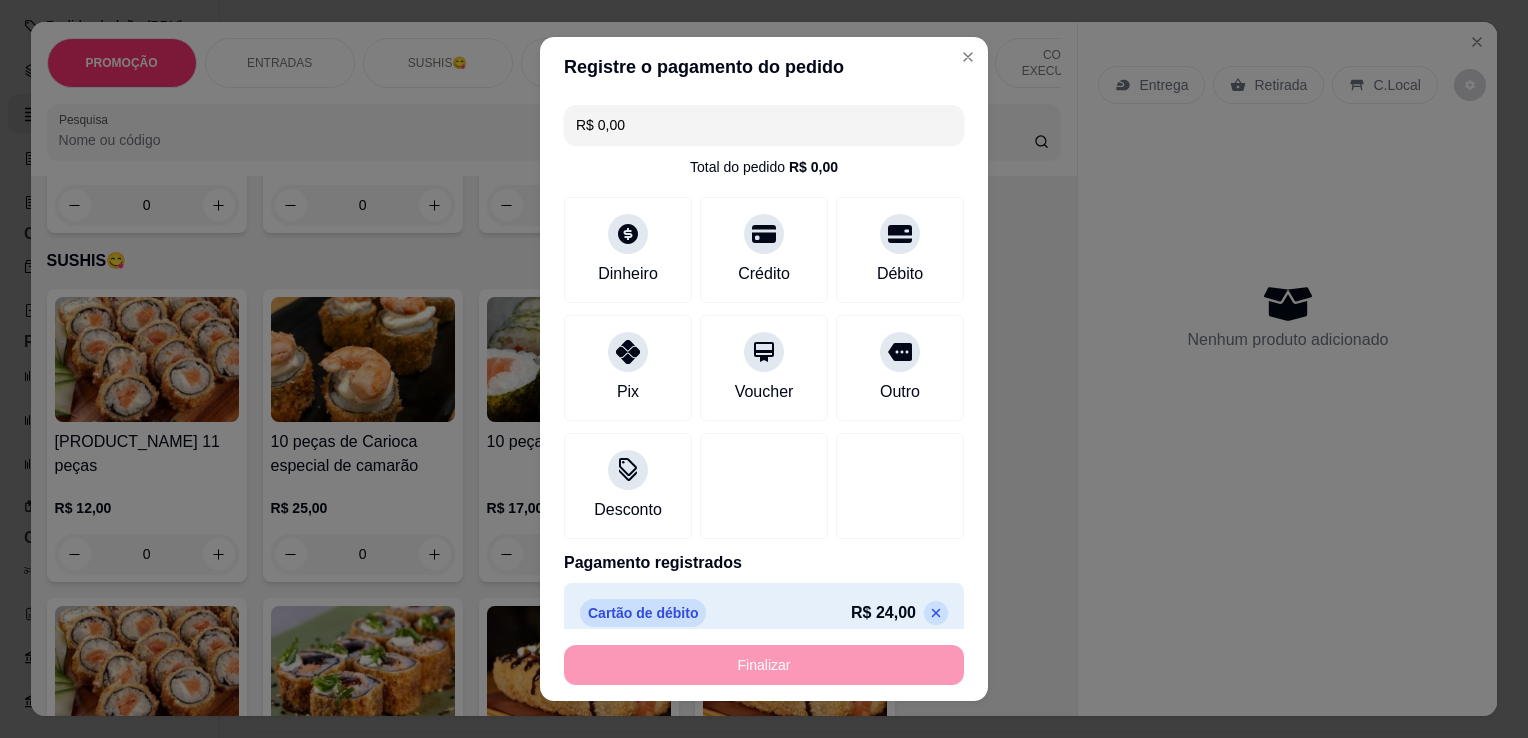 type on "-R$ 24,00" 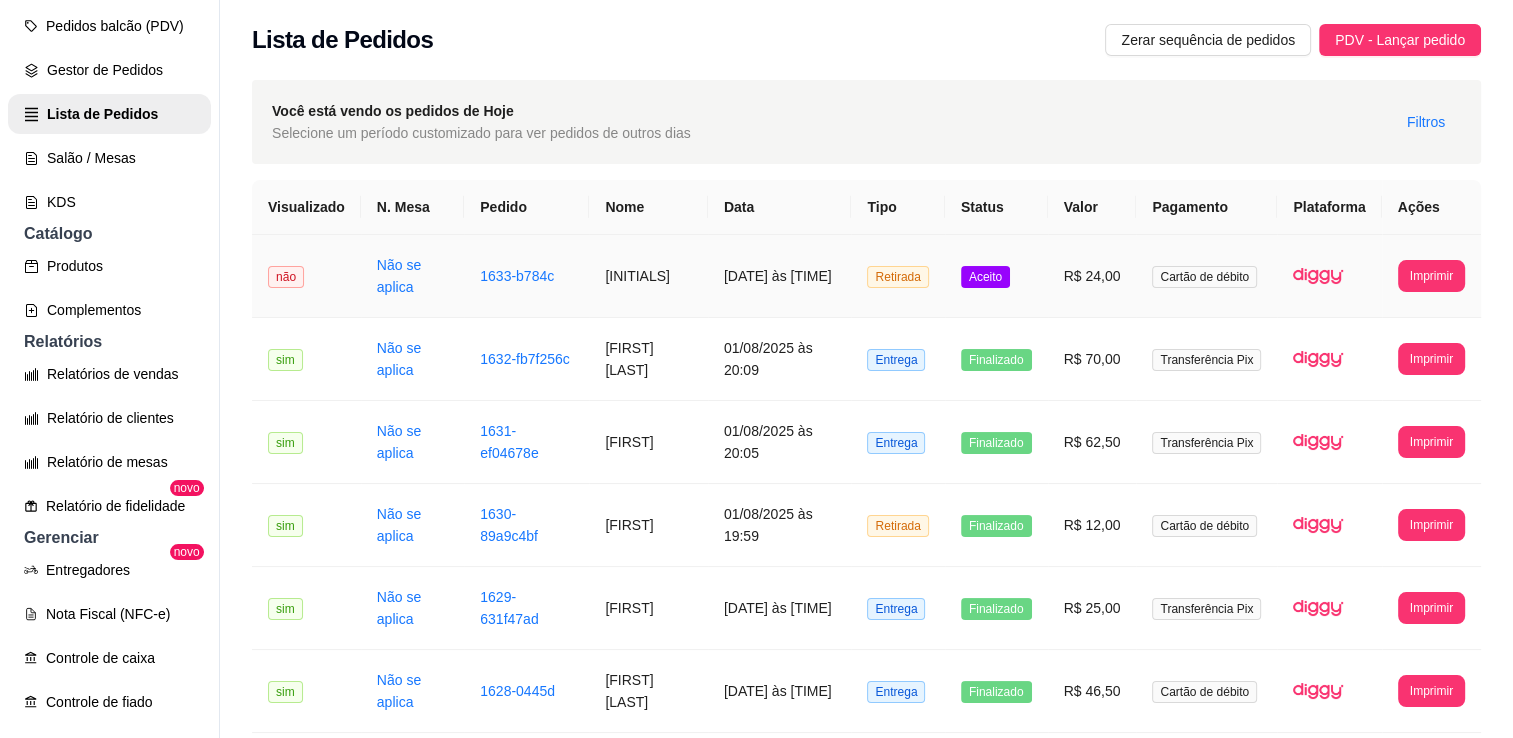 click on "Aceito" at bounding box center [996, 276] 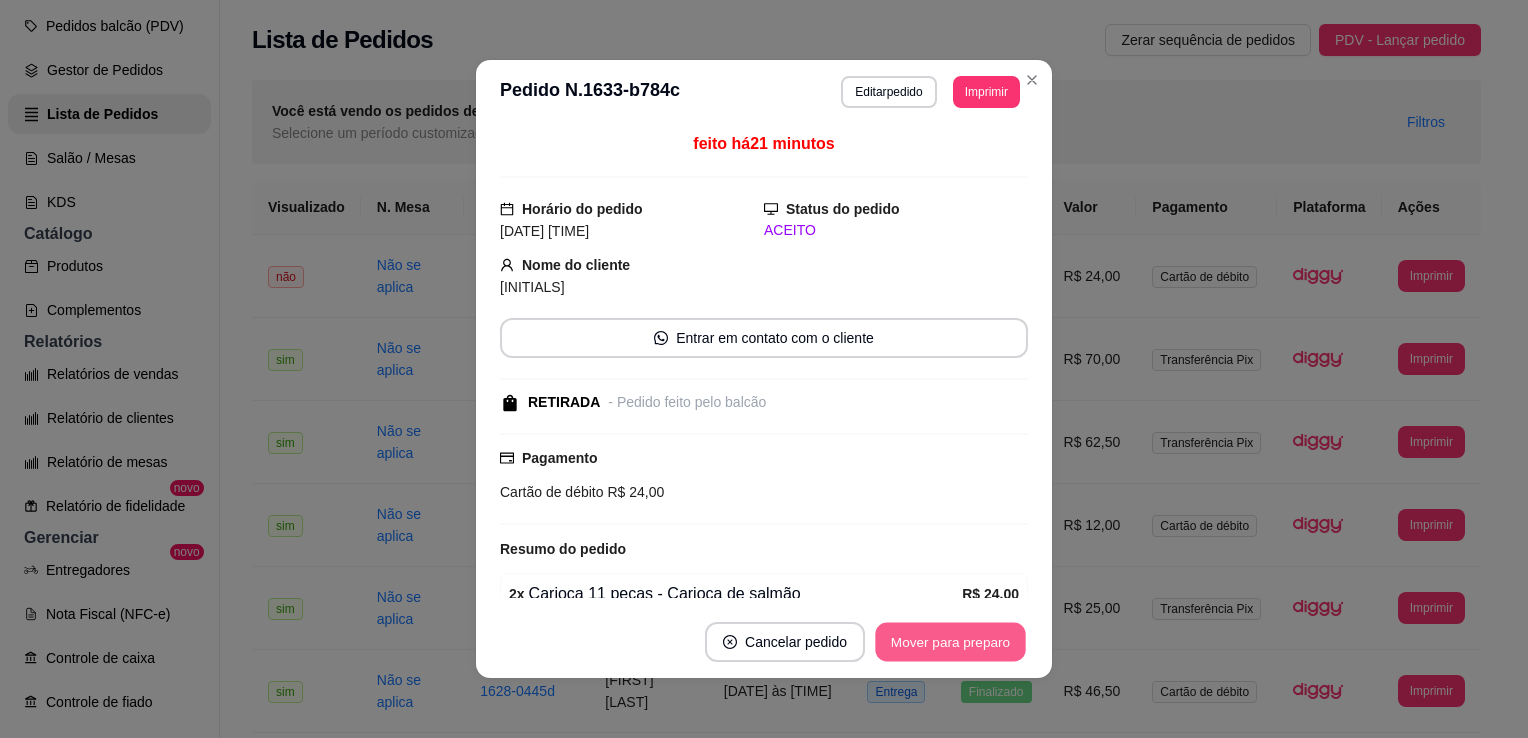 click on "Mover para preparo" at bounding box center [950, 642] 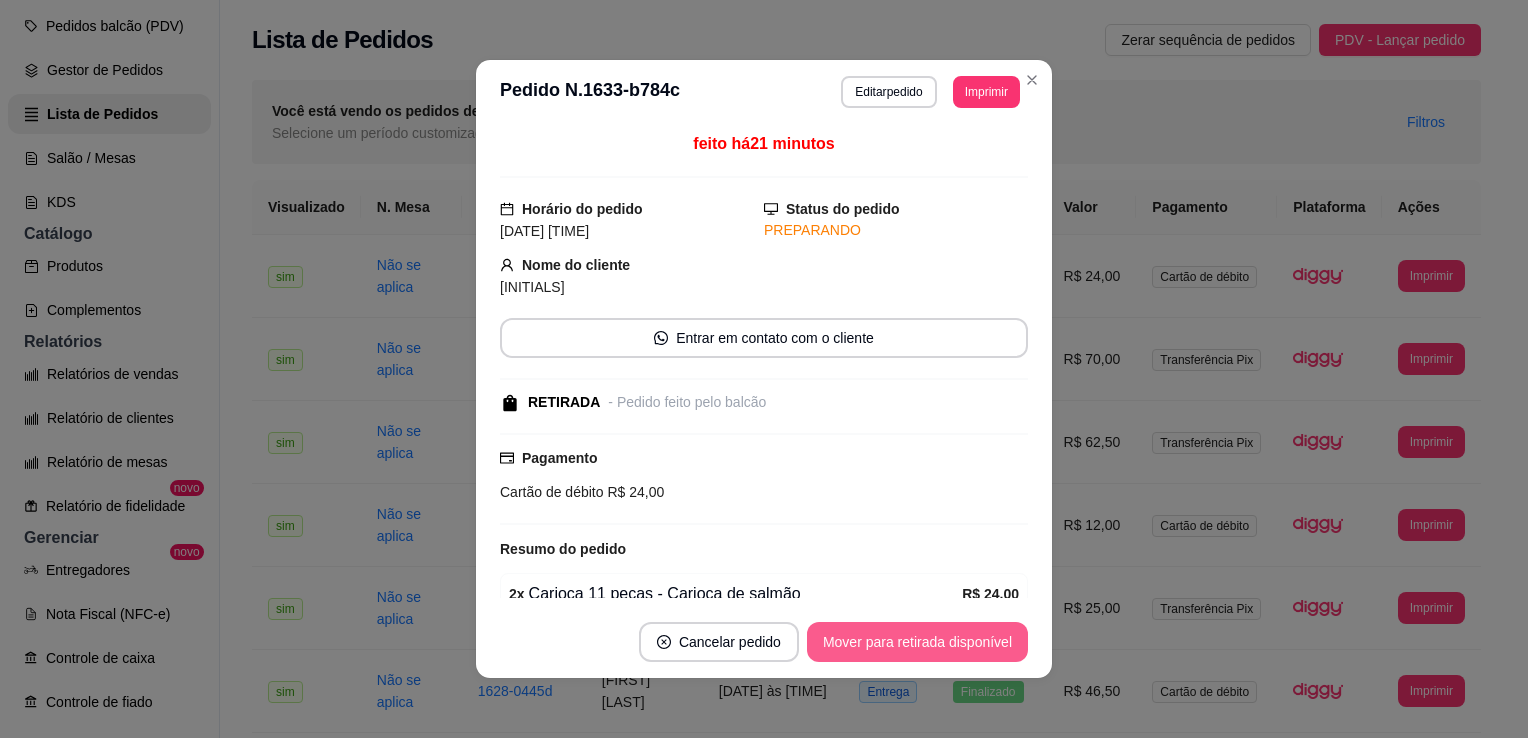 click on "Mover para retirada disponível" at bounding box center [917, 642] 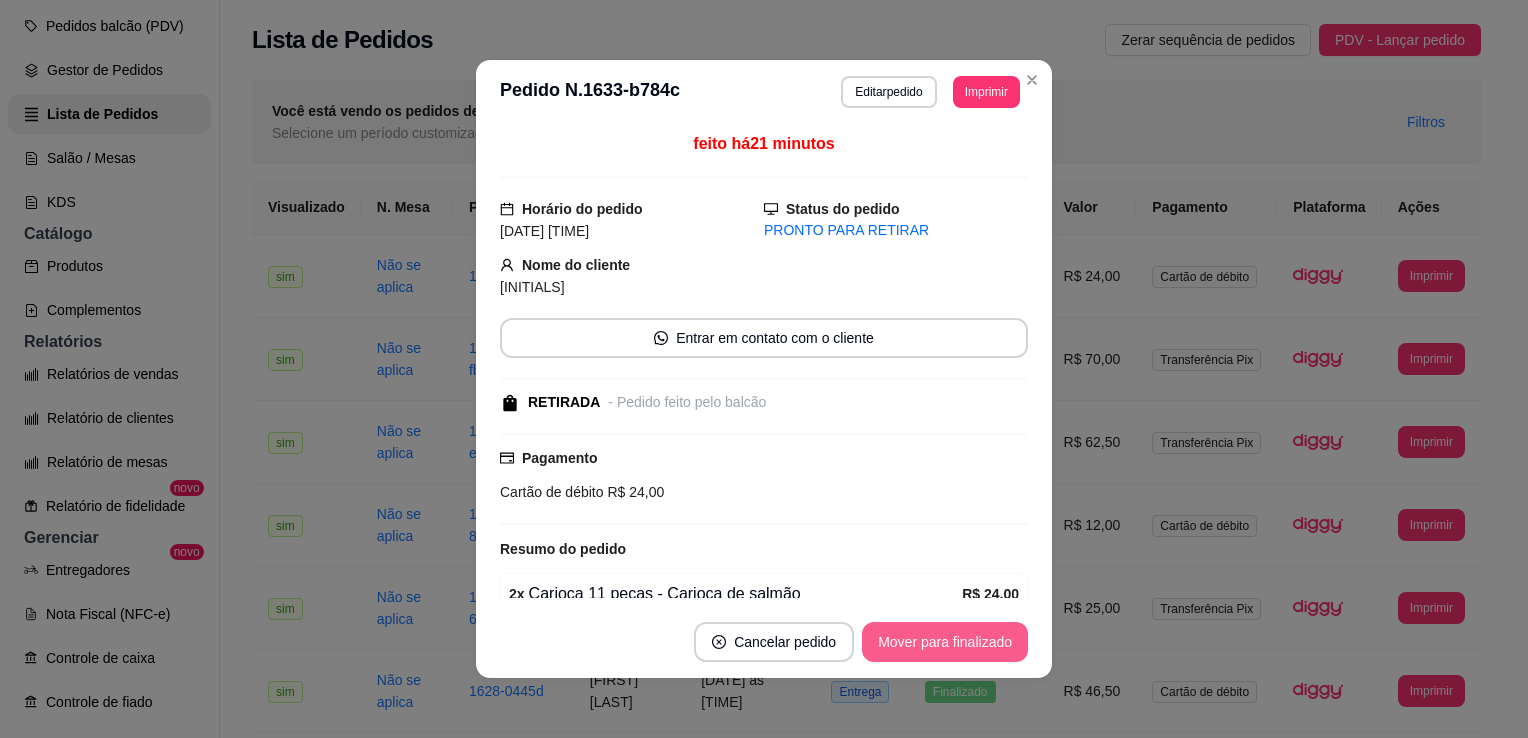 click on "Mover para finalizado" at bounding box center (945, 642) 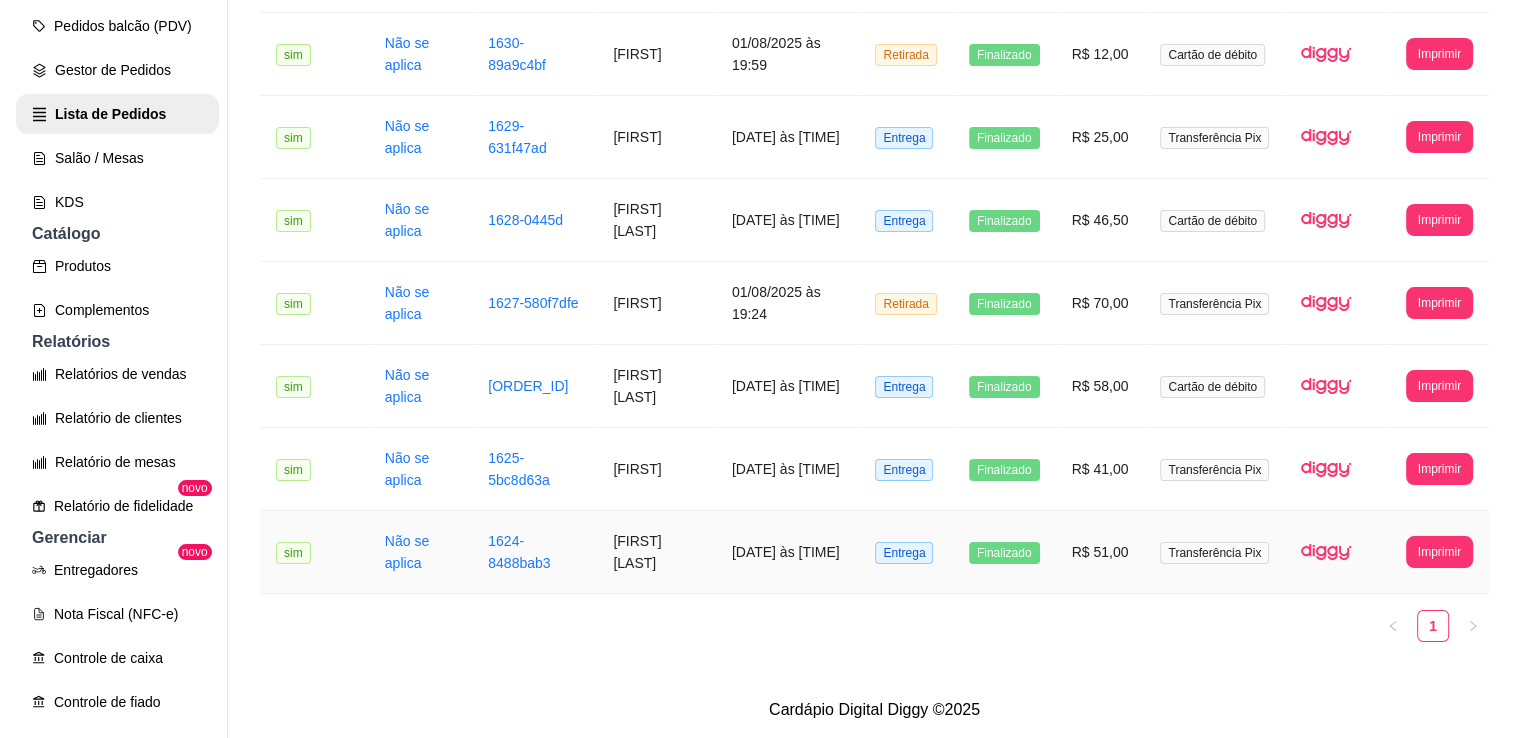 scroll, scrollTop: 0, scrollLeft: 0, axis: both 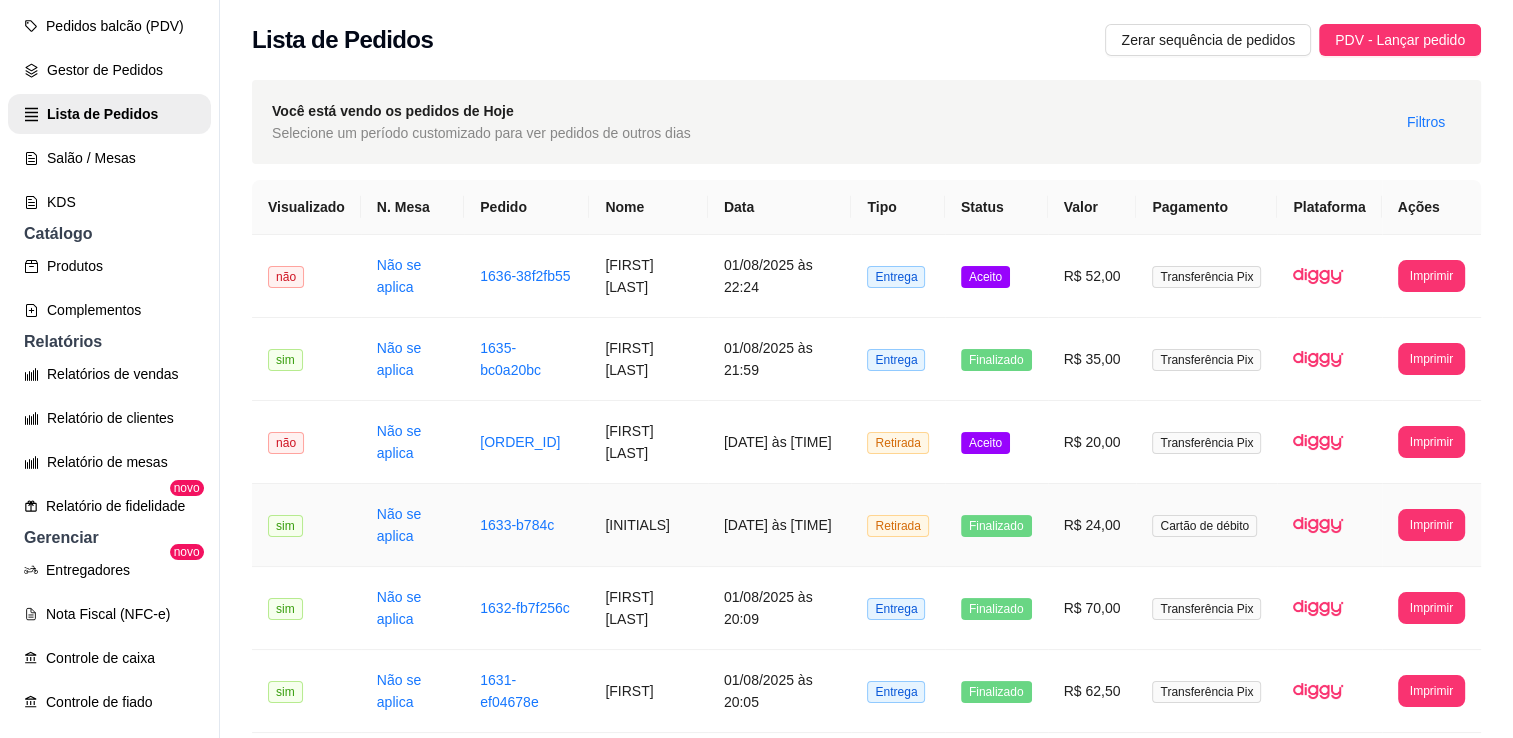 click on "R$ 20,00" at bounding box center (1092, 442) 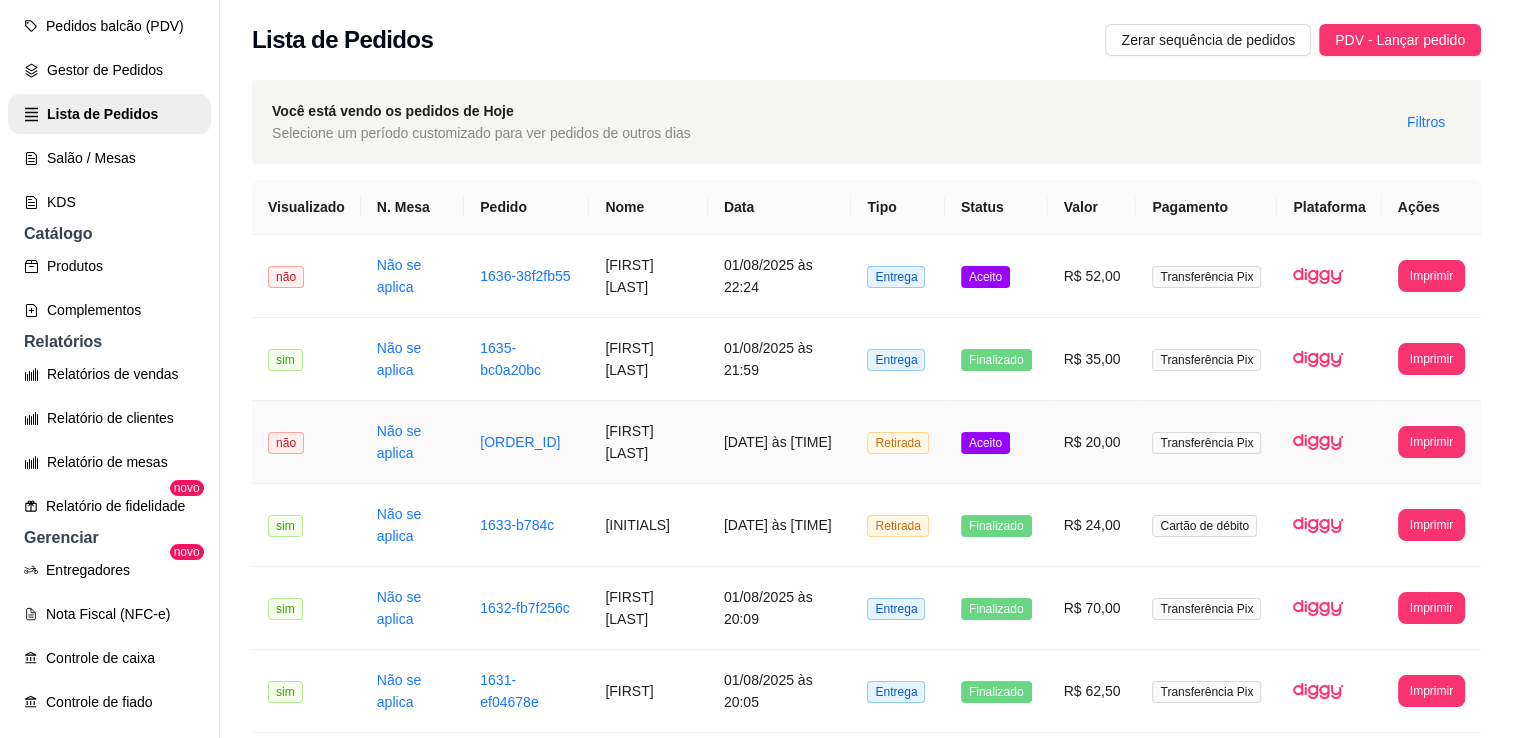 click on "Aceito" at bounding box center [996, 442] 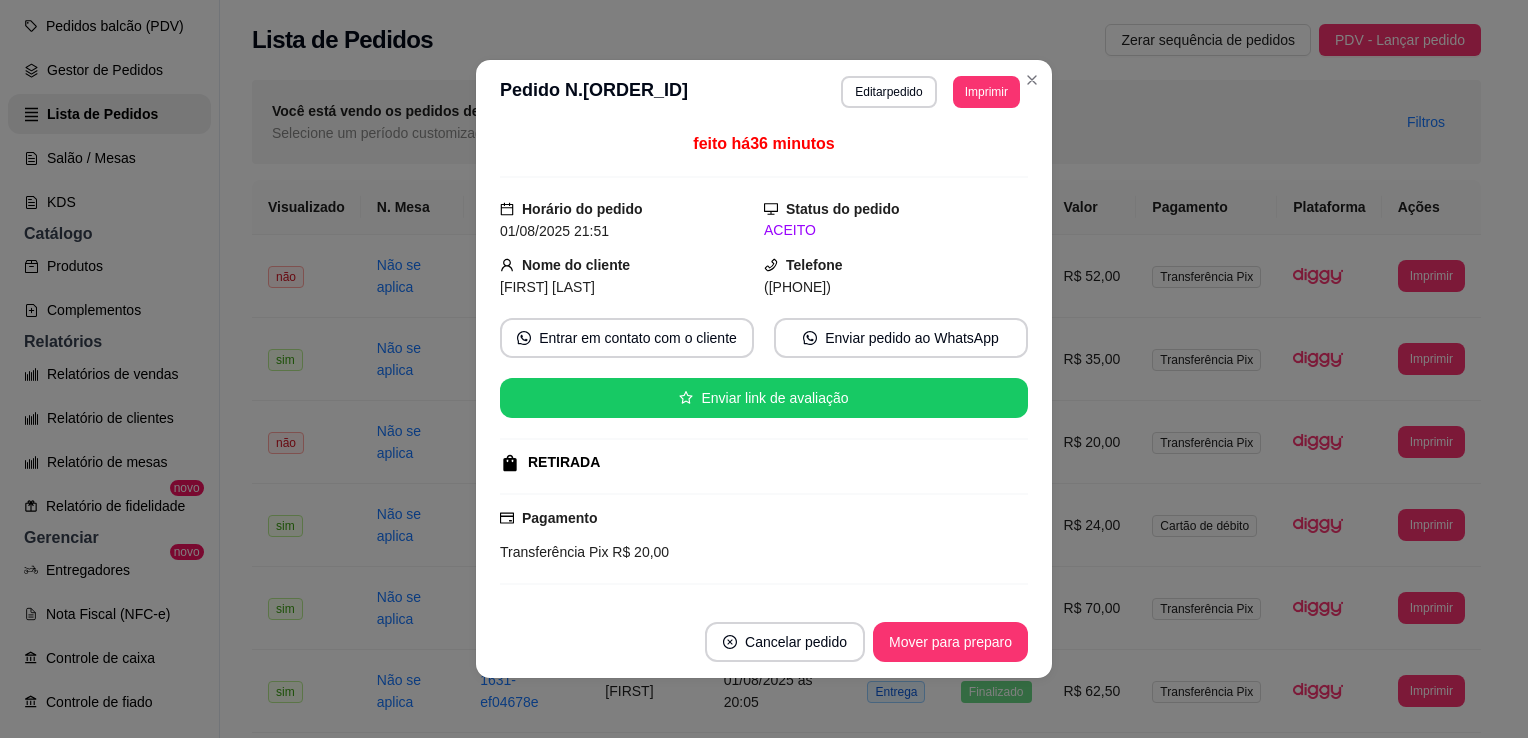 click on "Mover para preparo" at bounding box center (950, 642) 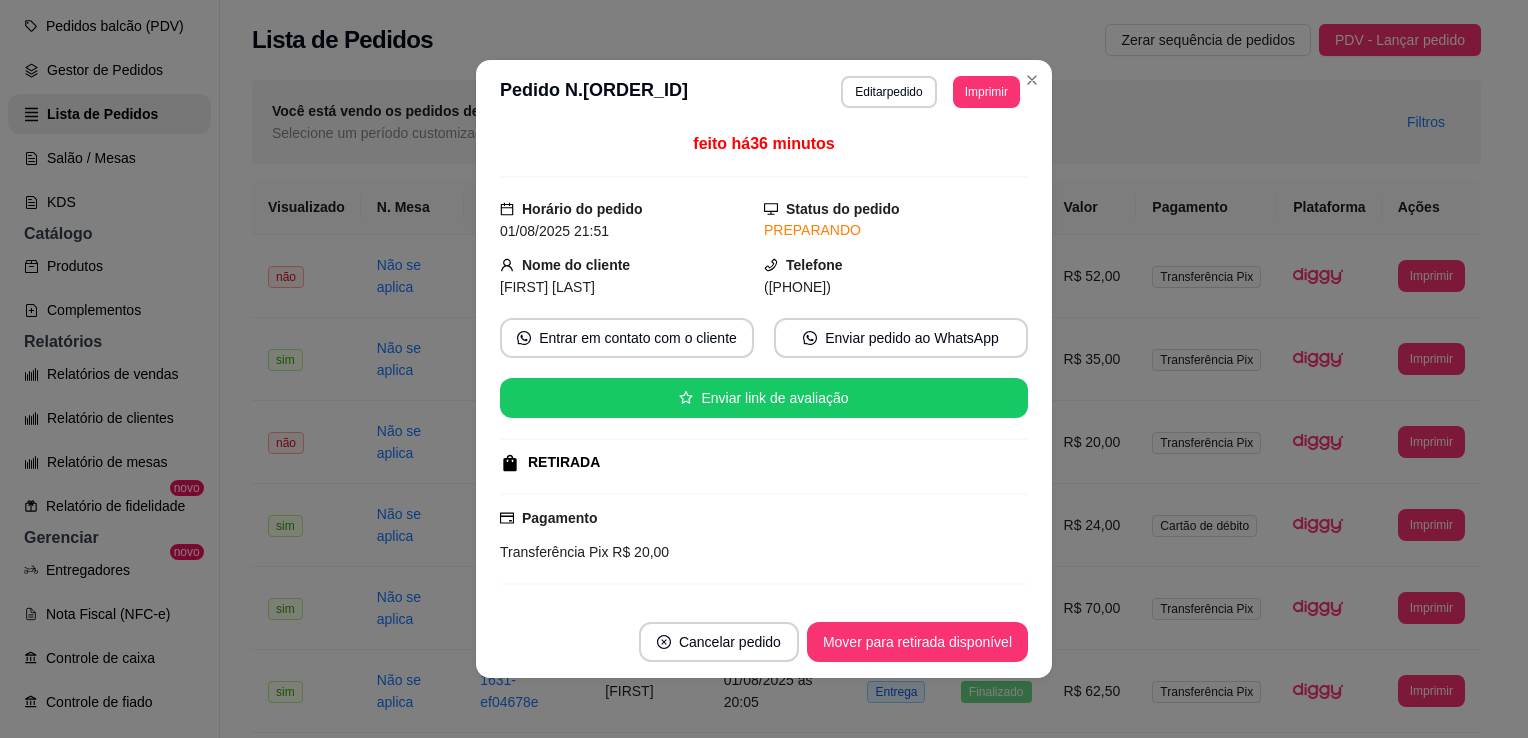 click on "Mover para retirada disponível" at bounding box center (917, 642) 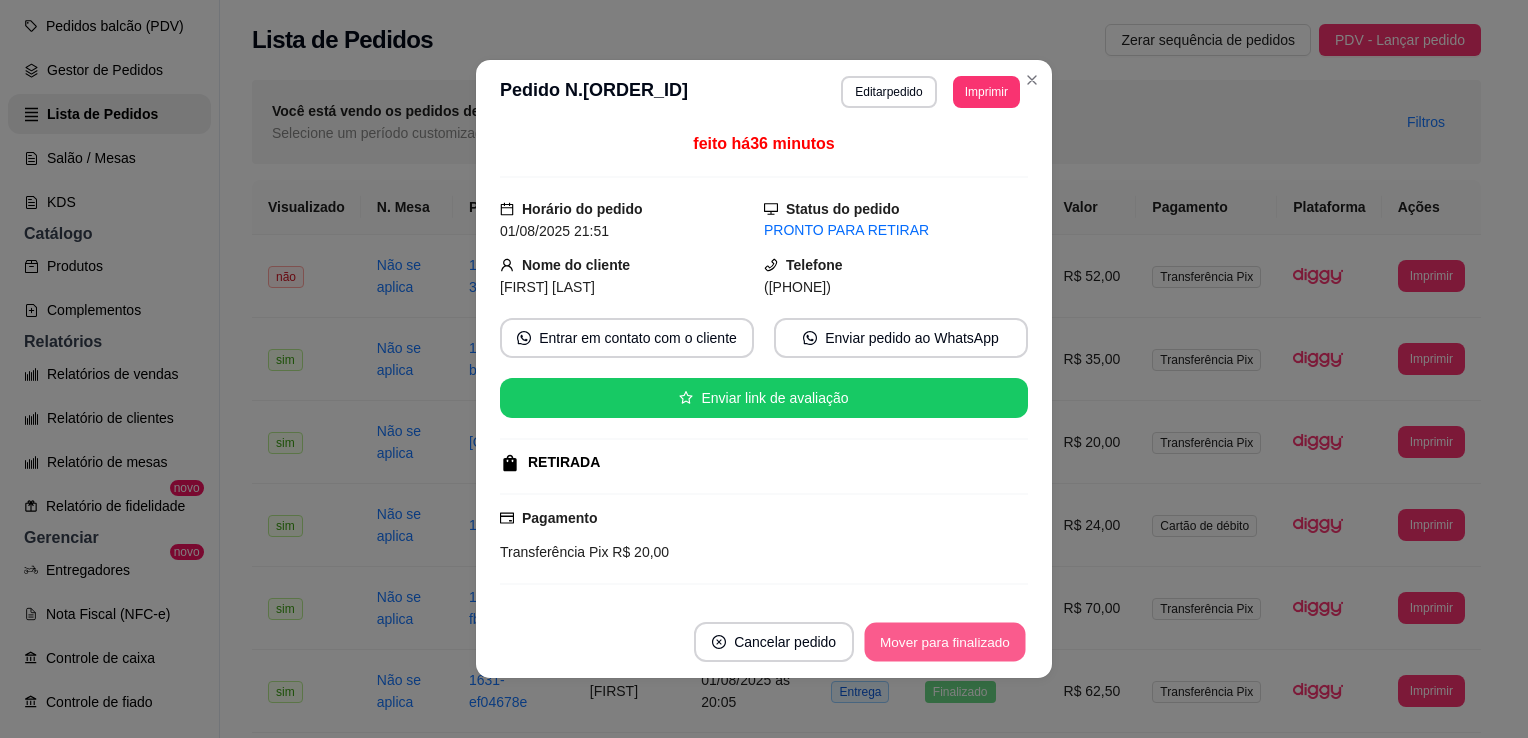 click on "Mover para finalizado" at bounding box center (945, 642) 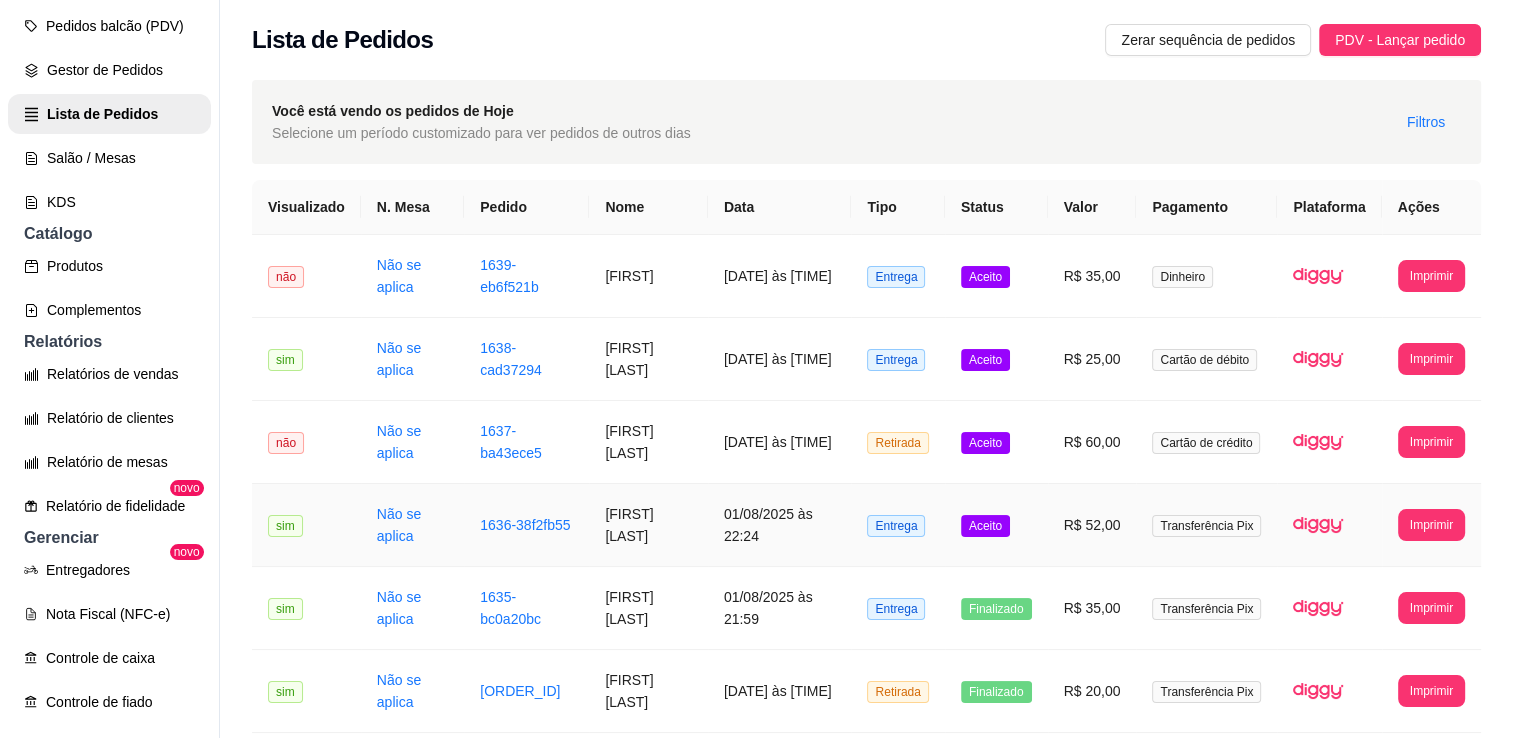 click on "Aceito" at bounding box center [996, 525] 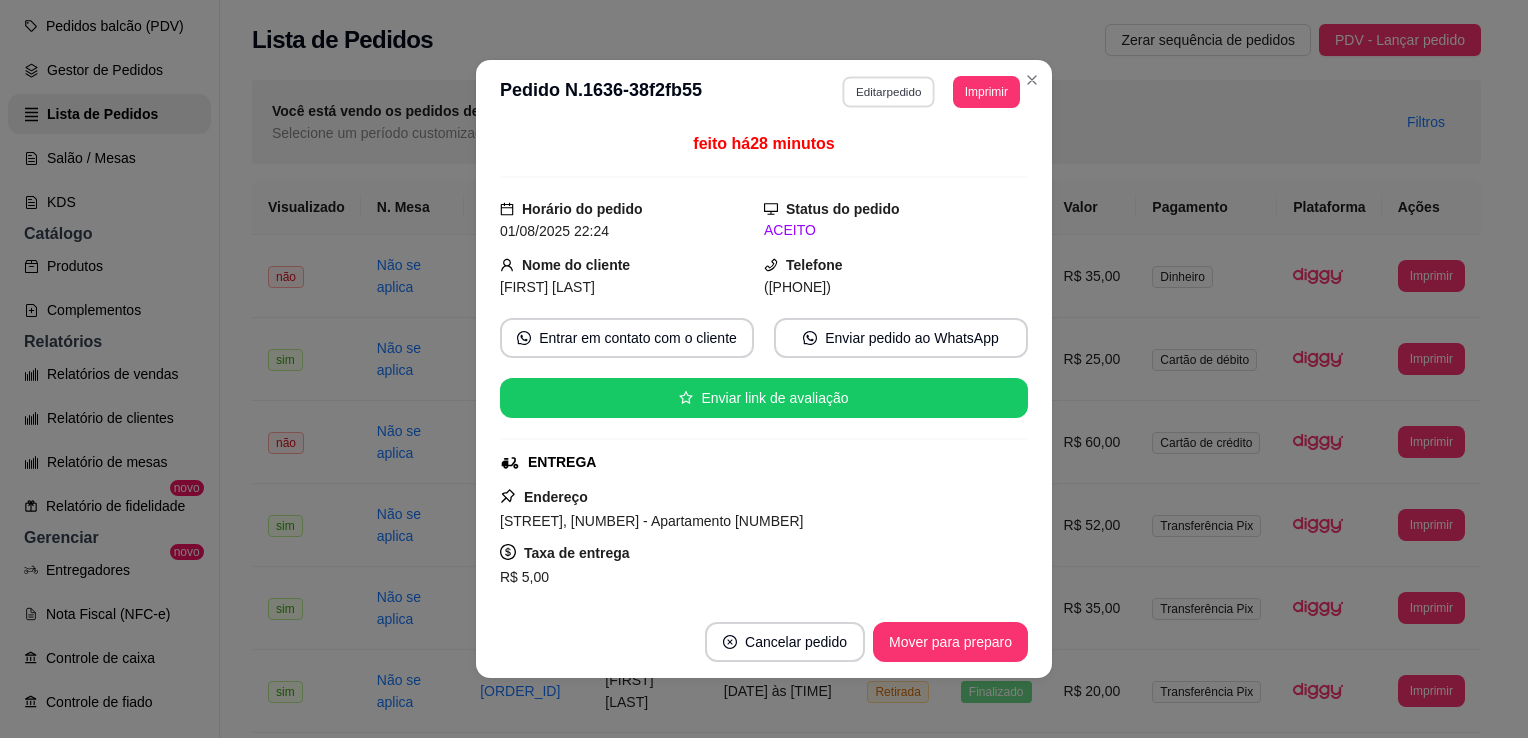 click on "Editar  pedido" at bounding box center [889, 91] 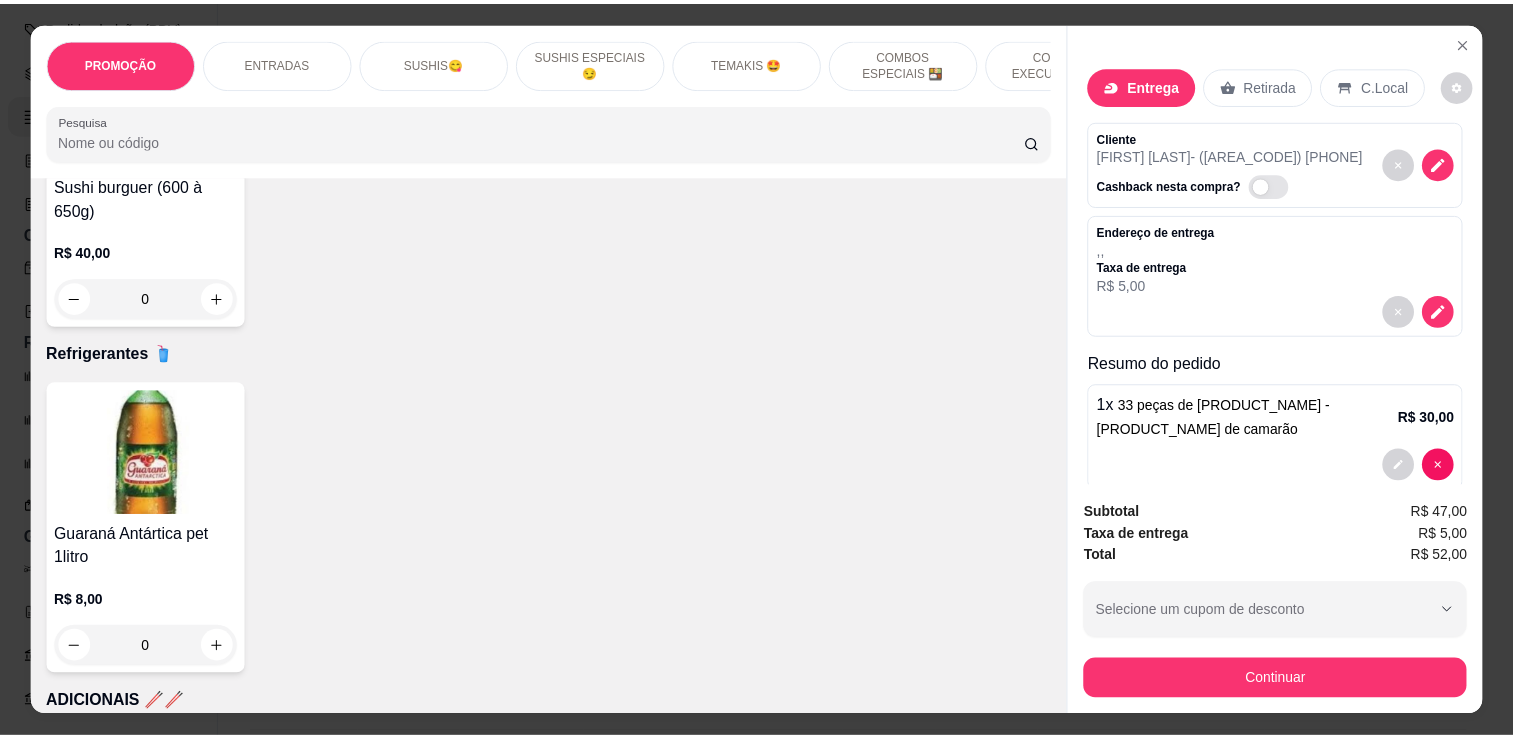 scroll, scrollTop: 5664, scrollLeft: 0, axis: vertical 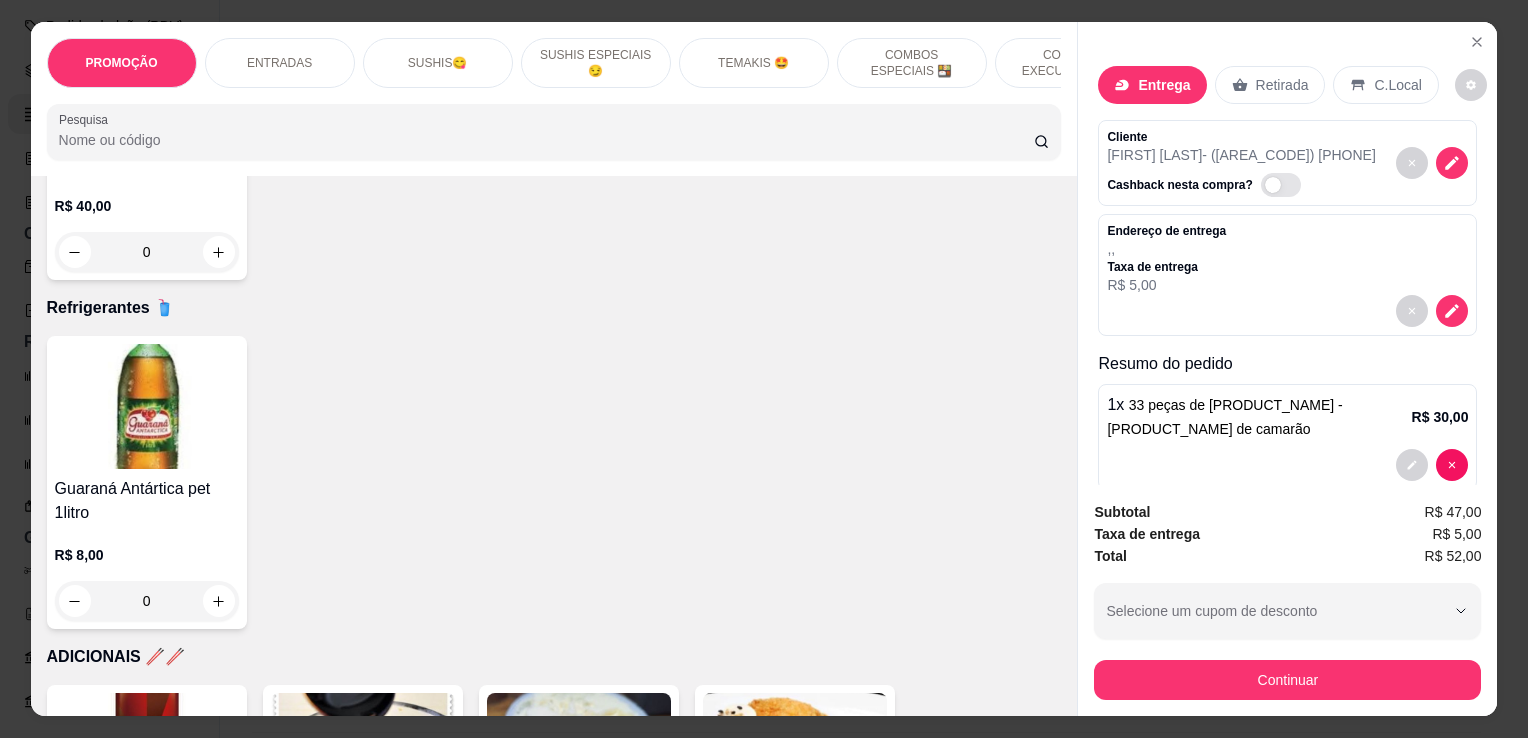 click 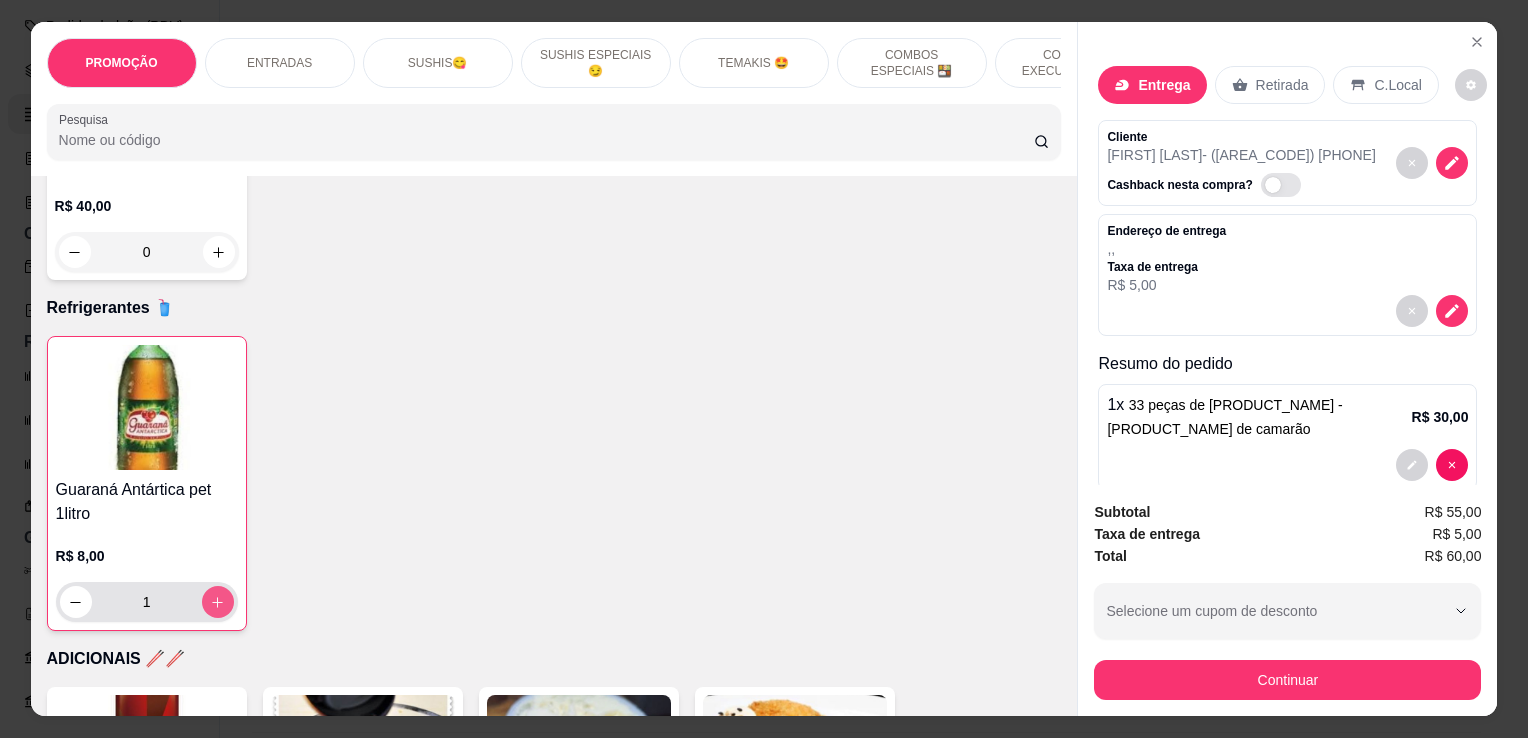 type on "1" 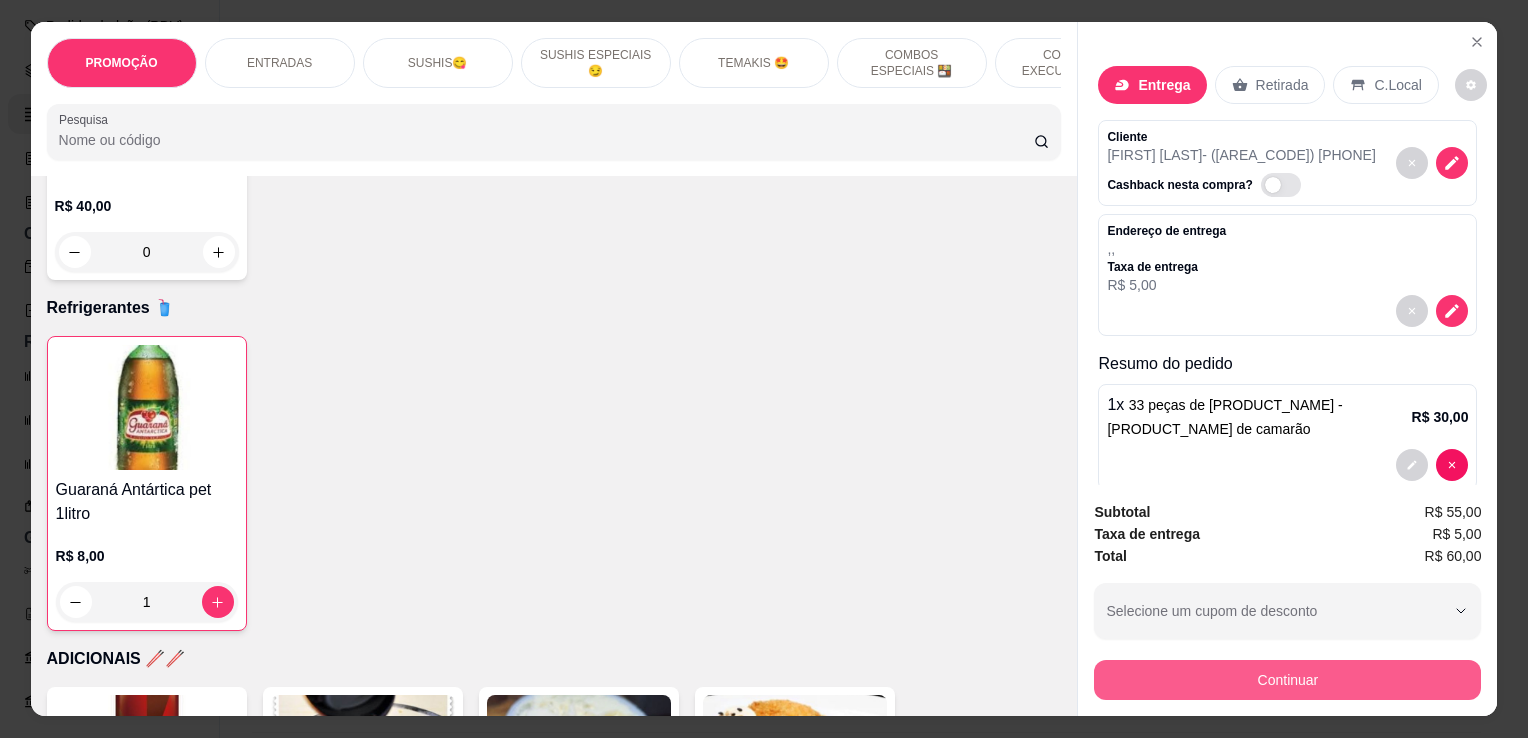 click on "Continuar" at bounding box center (1287, 680) 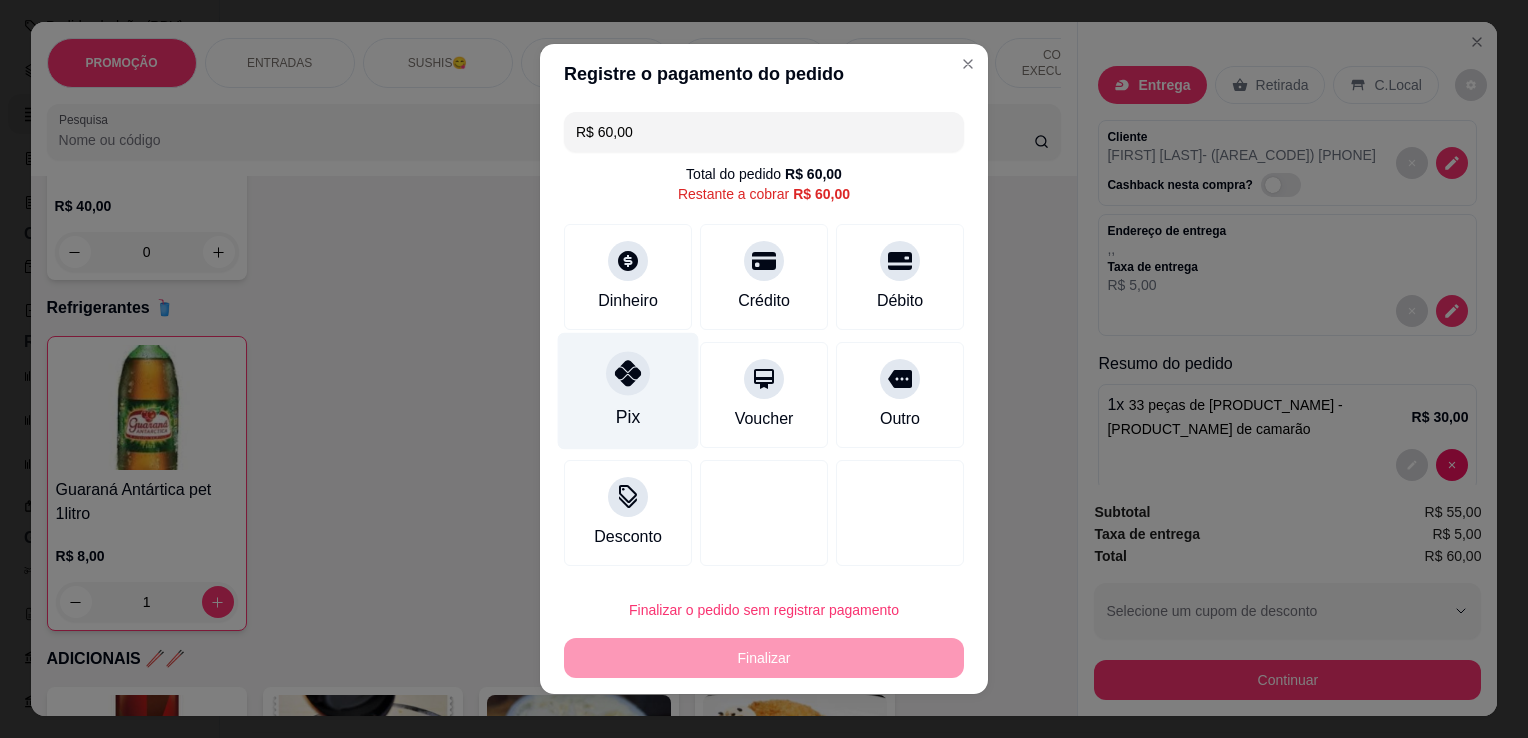 click 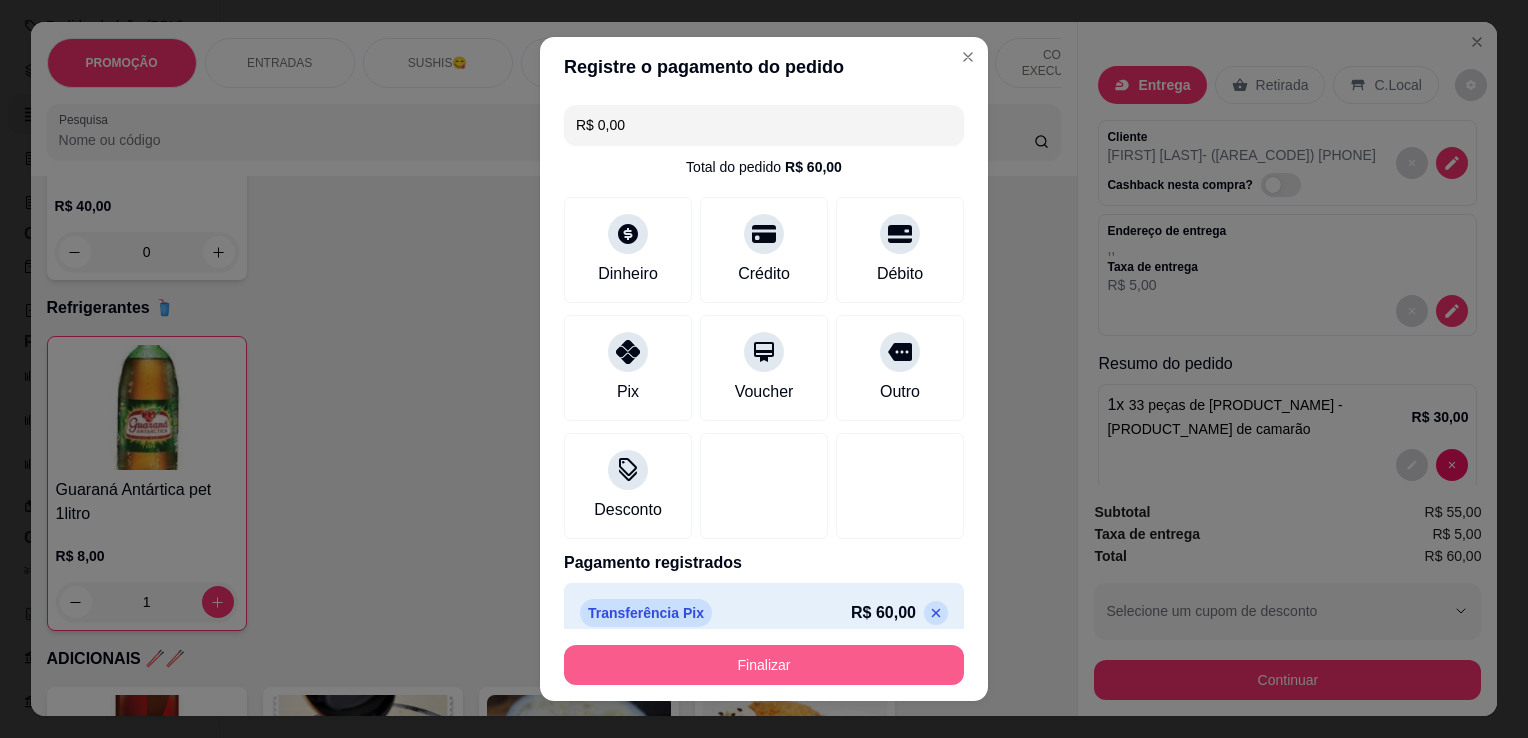click on "Finalizar" at bounding box center (764, 665) 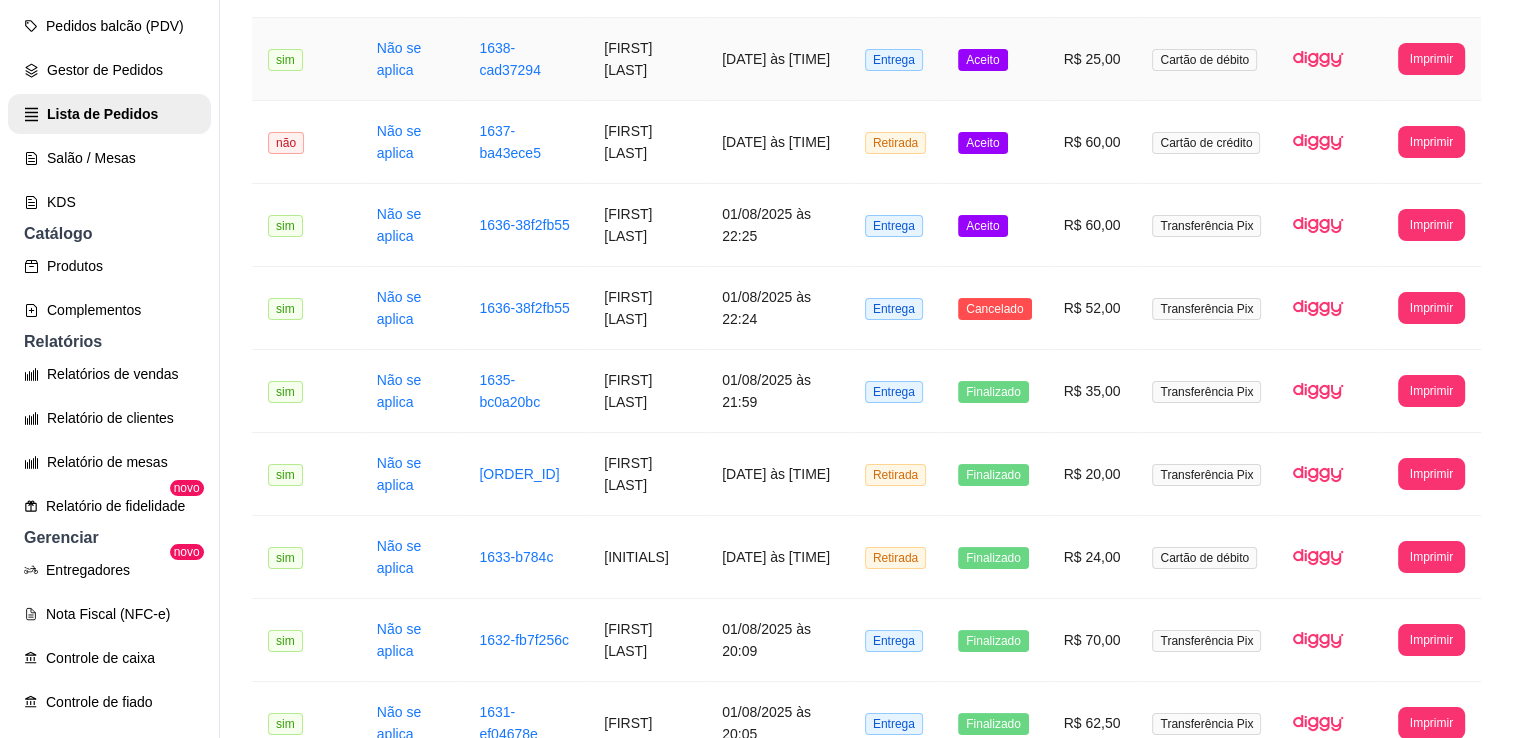 scroll, scrollTop: 0, scrollLeft: 0, axis: both 